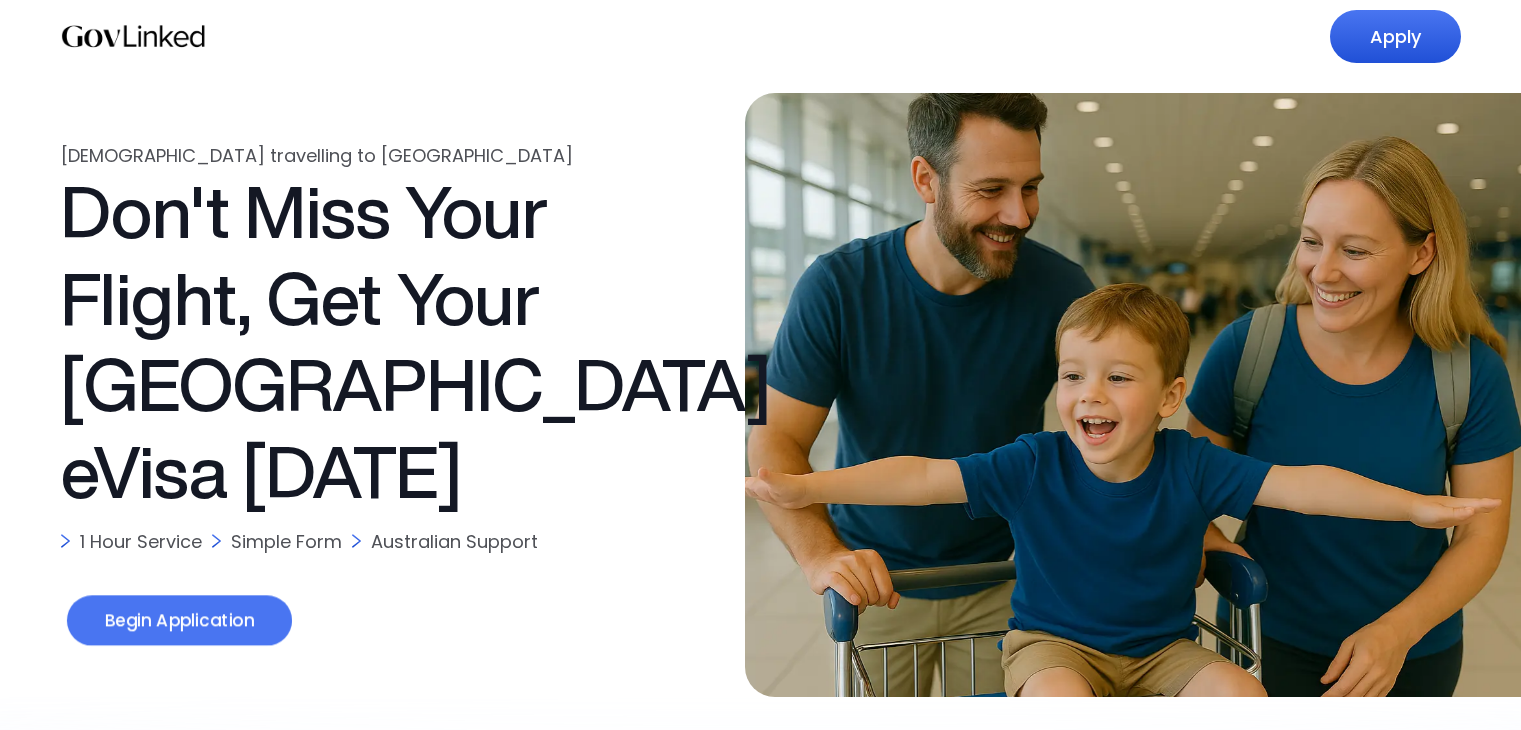 scroll, scrollTop: 0, scrollLeft: 0, axis: both 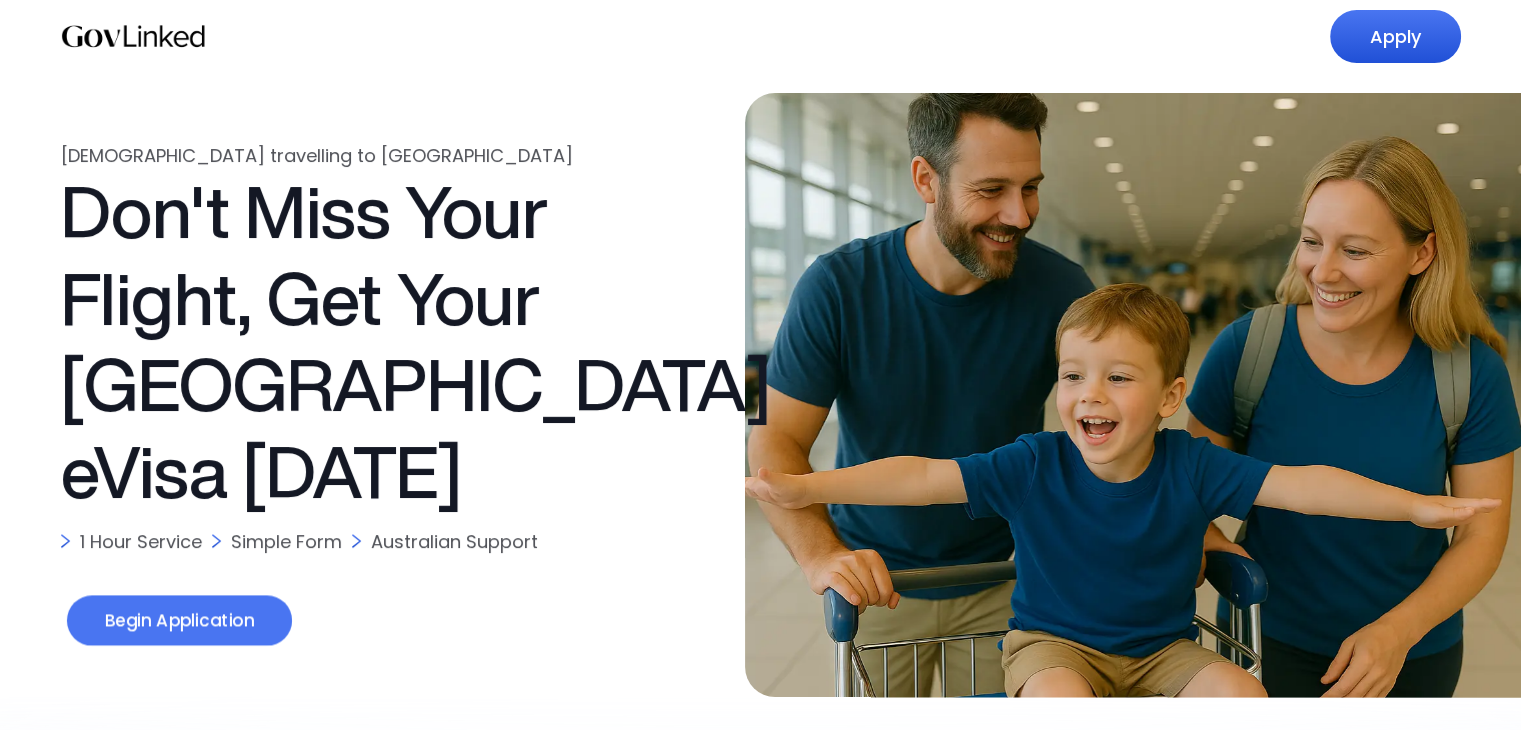 click on "Begin Application" at bounding box center (178, 621) 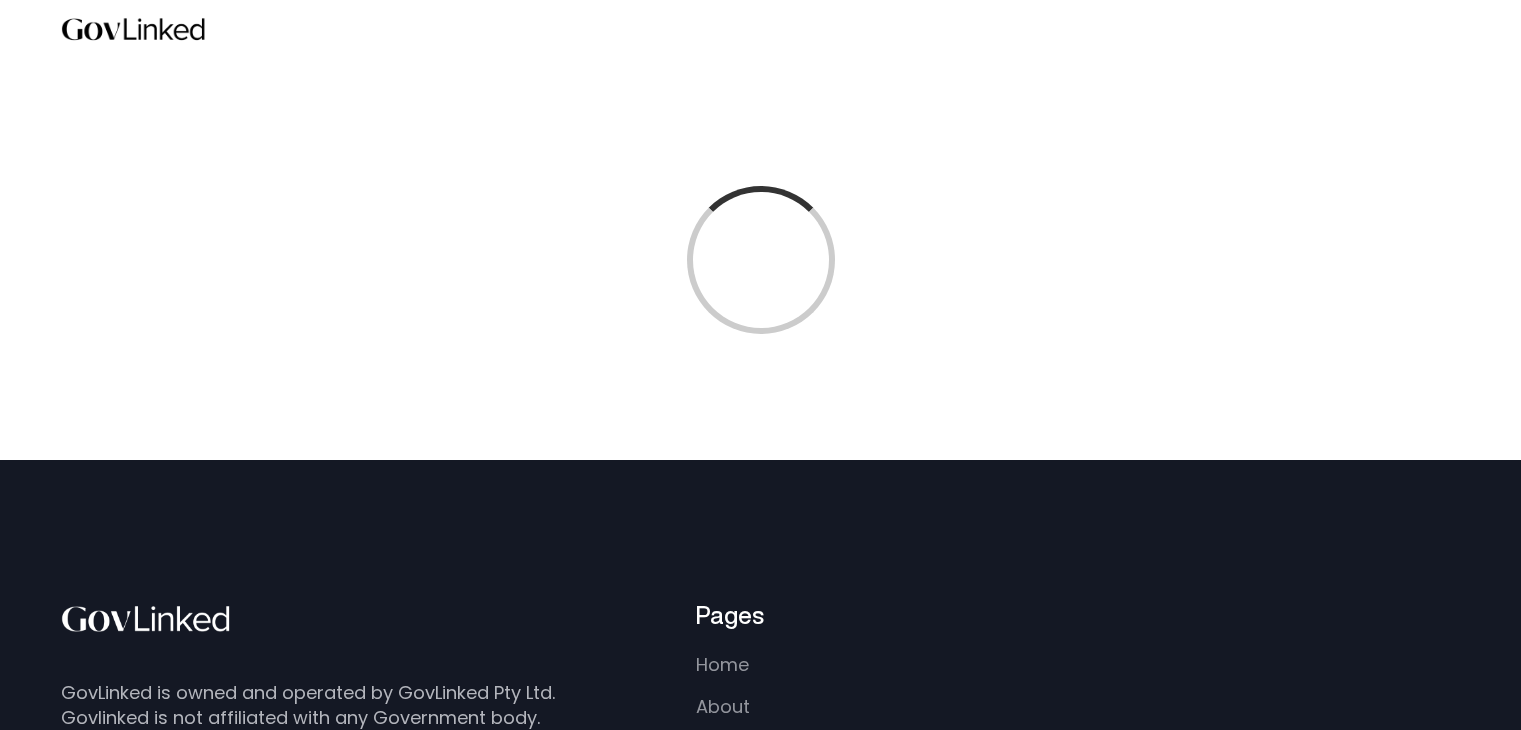 scroll, scrollTop: 0, scrollLeft: 0, axis: both 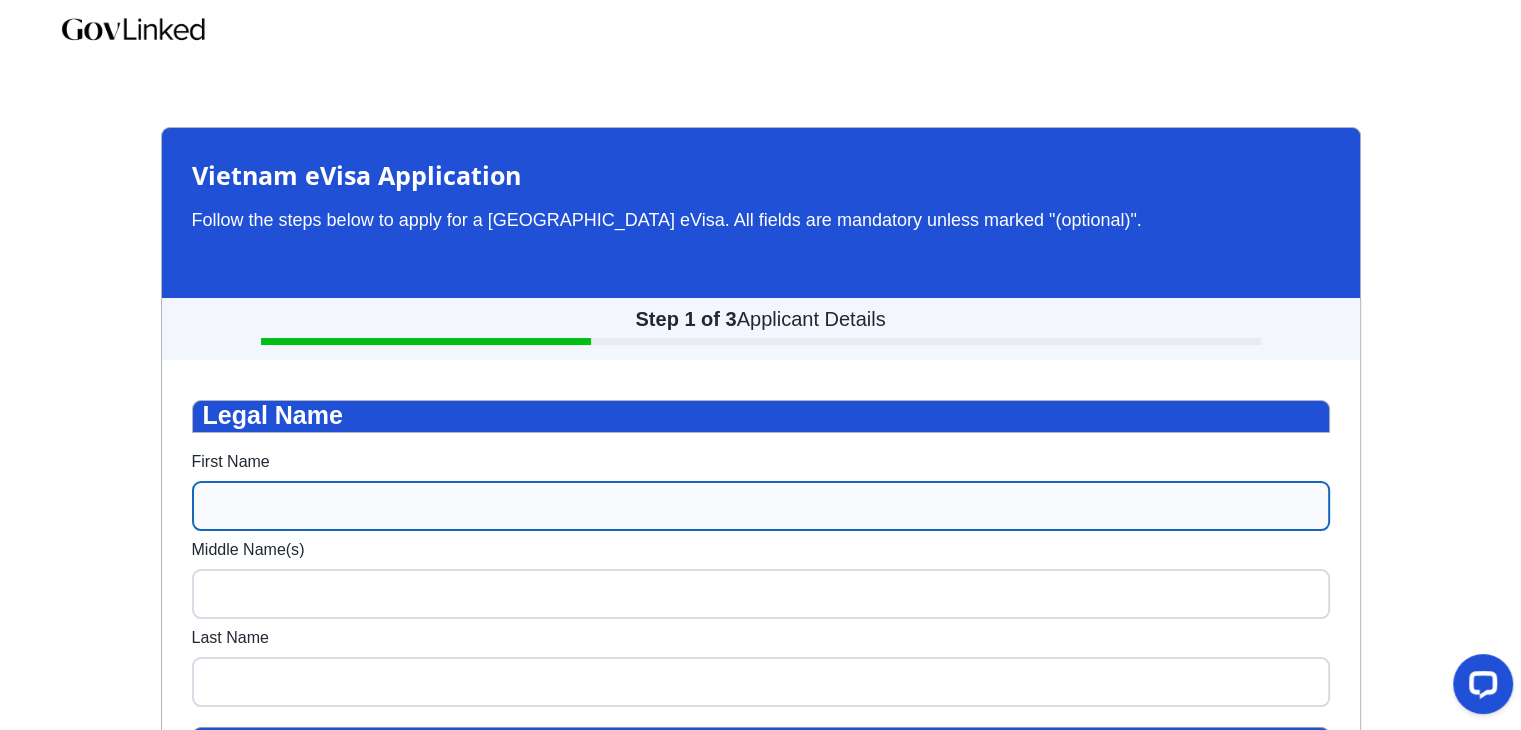 click on "First Name" at bounding box center [761, 506] 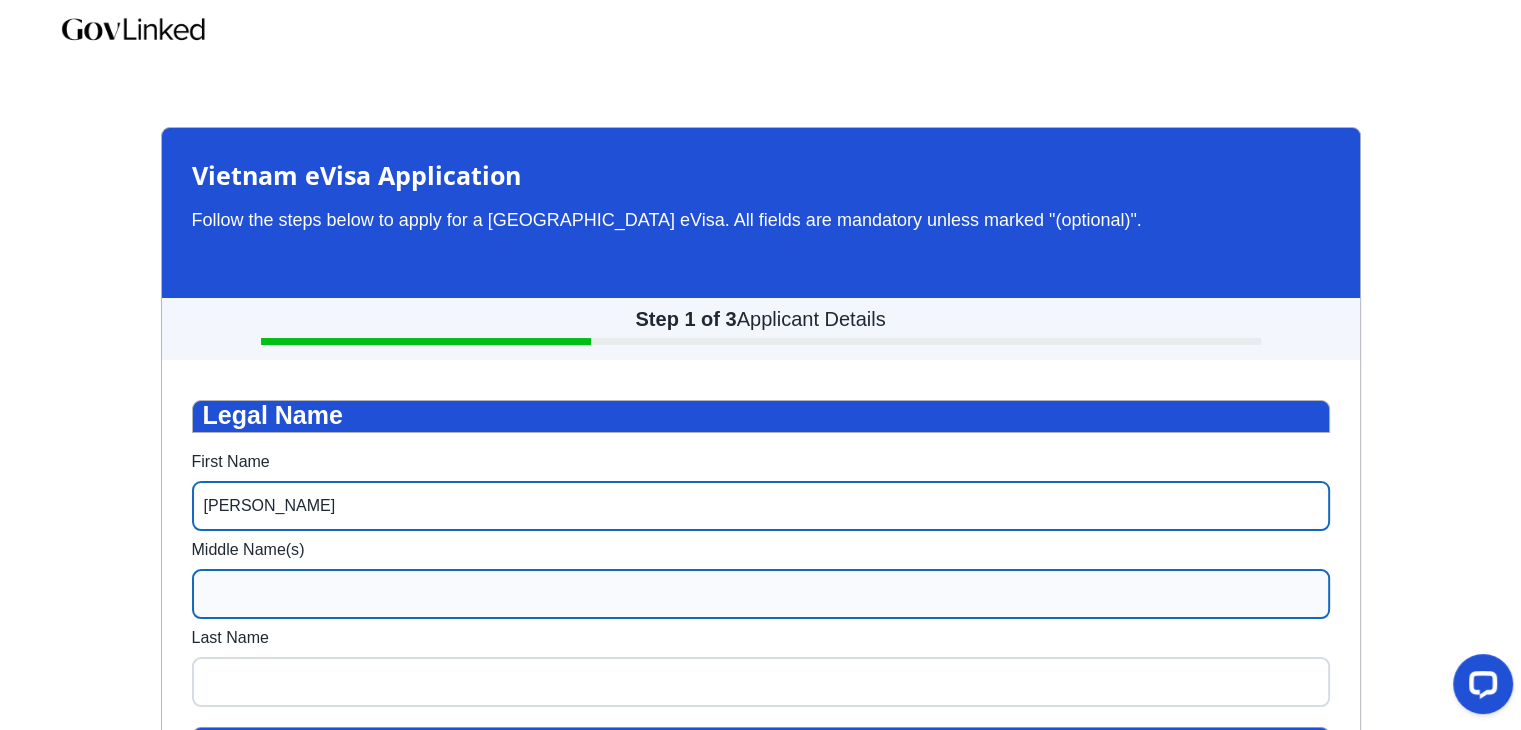 type on "[PERSON_NAME]" 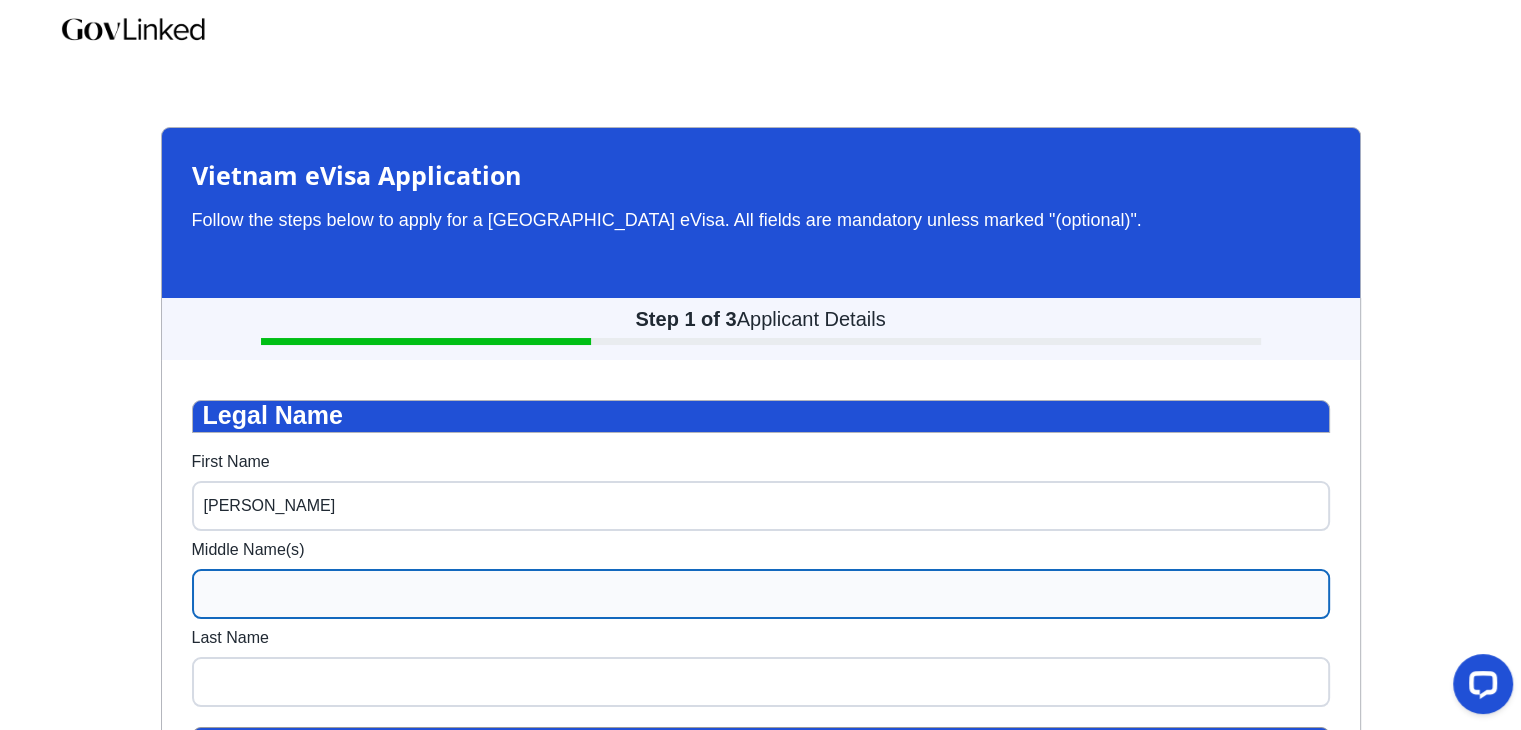 click on "Middle Name(s)" at bounding box center [761, 594] 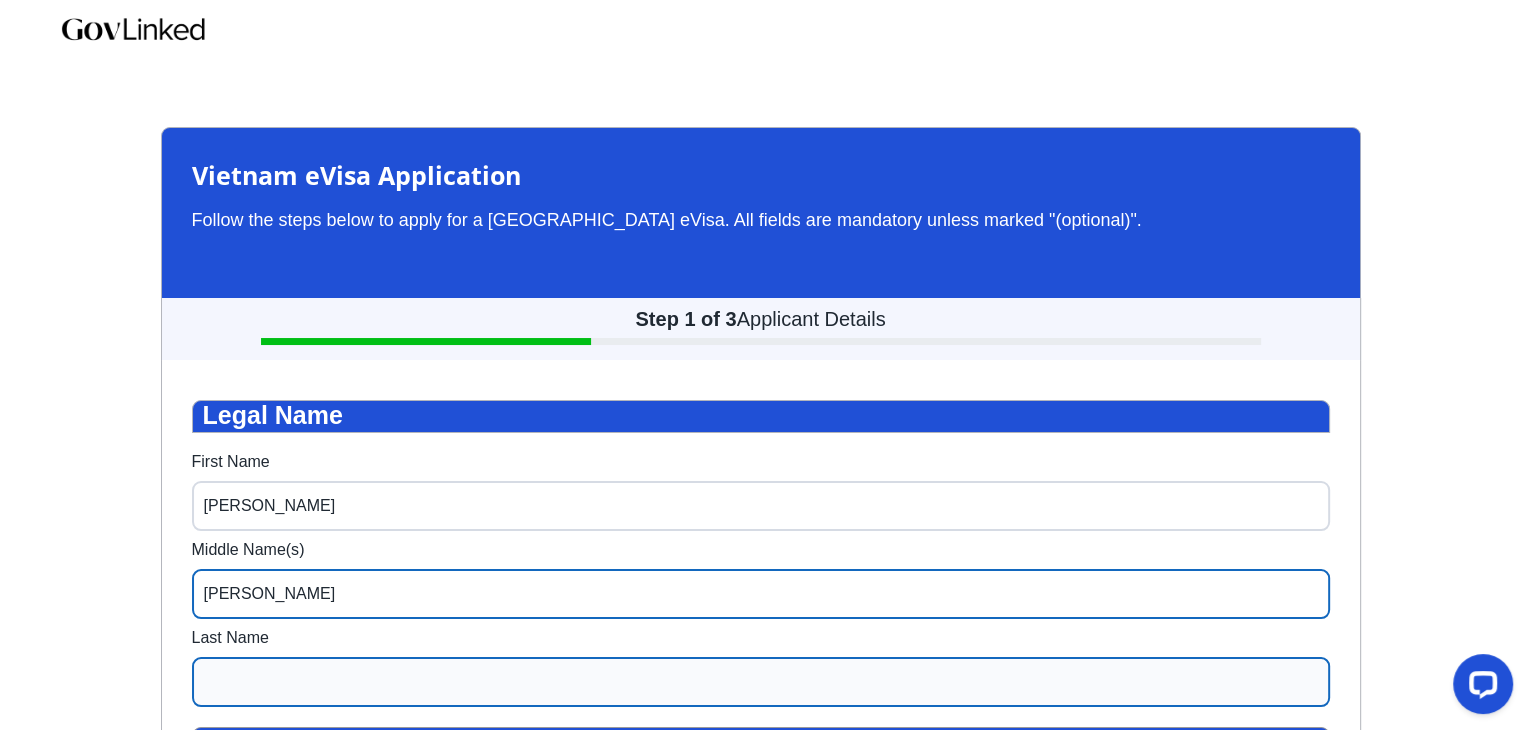 type on "[PERSON_NAME]" 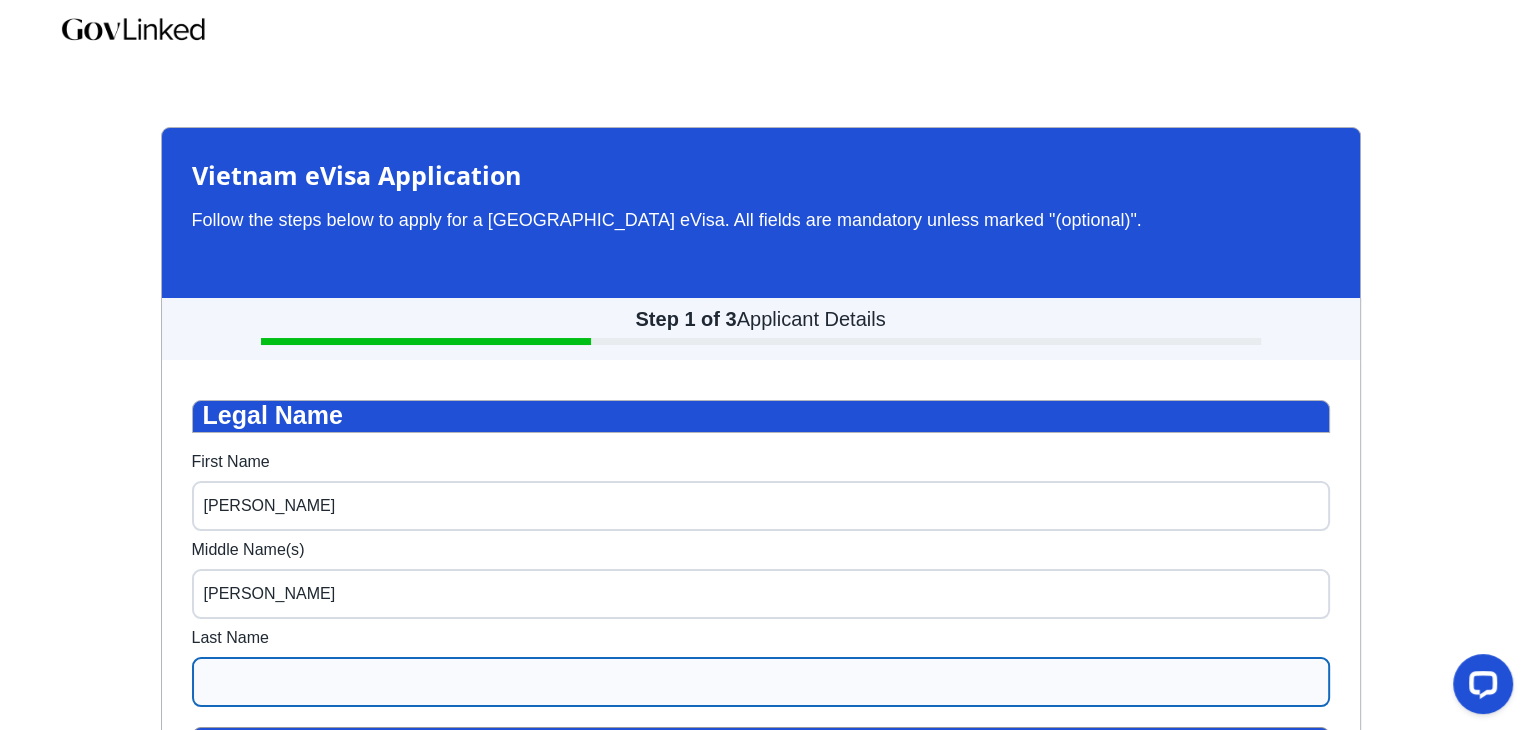click on "Last Name" at bounding box center [761, 682] 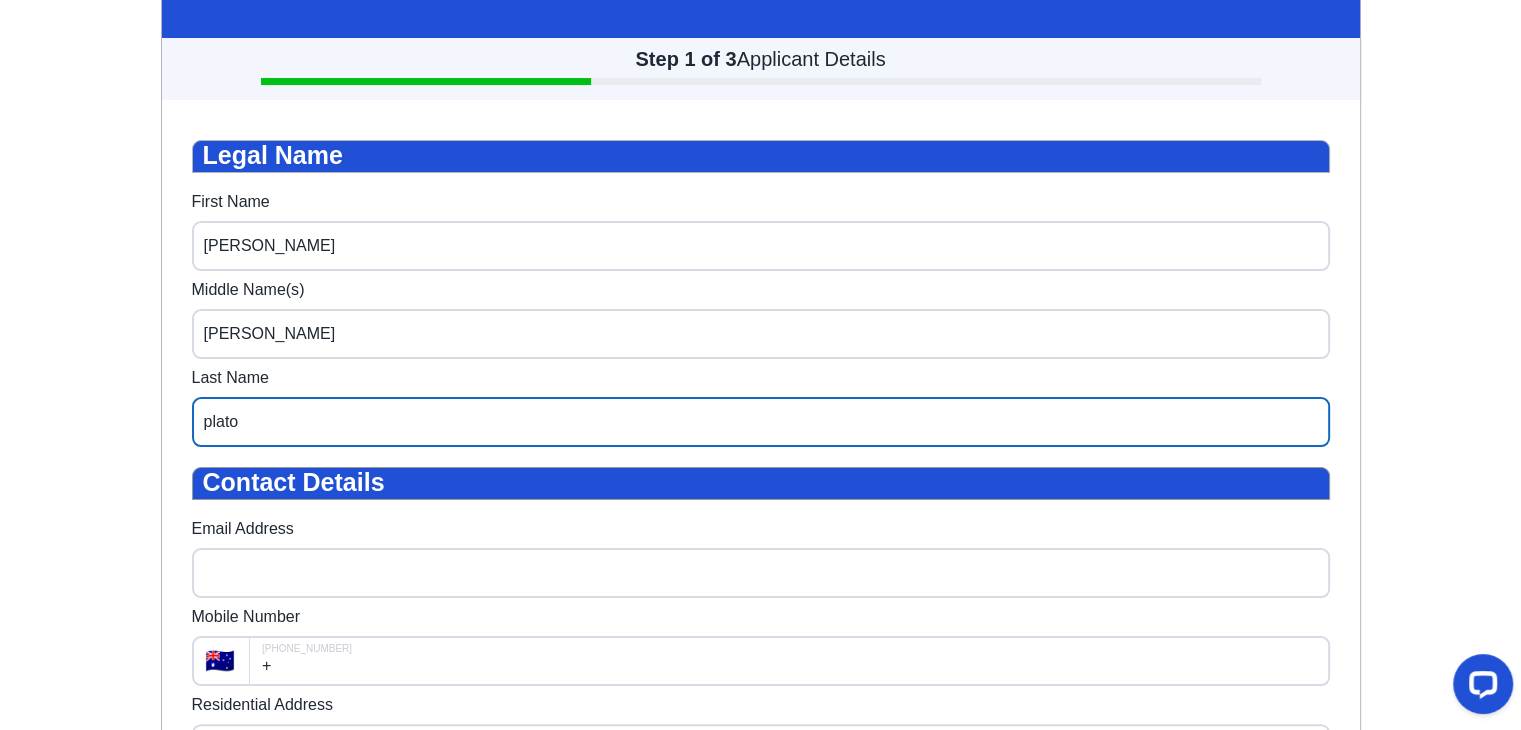 scroll, scrollTop: 280, scrollLeft: 0, axis: vertical 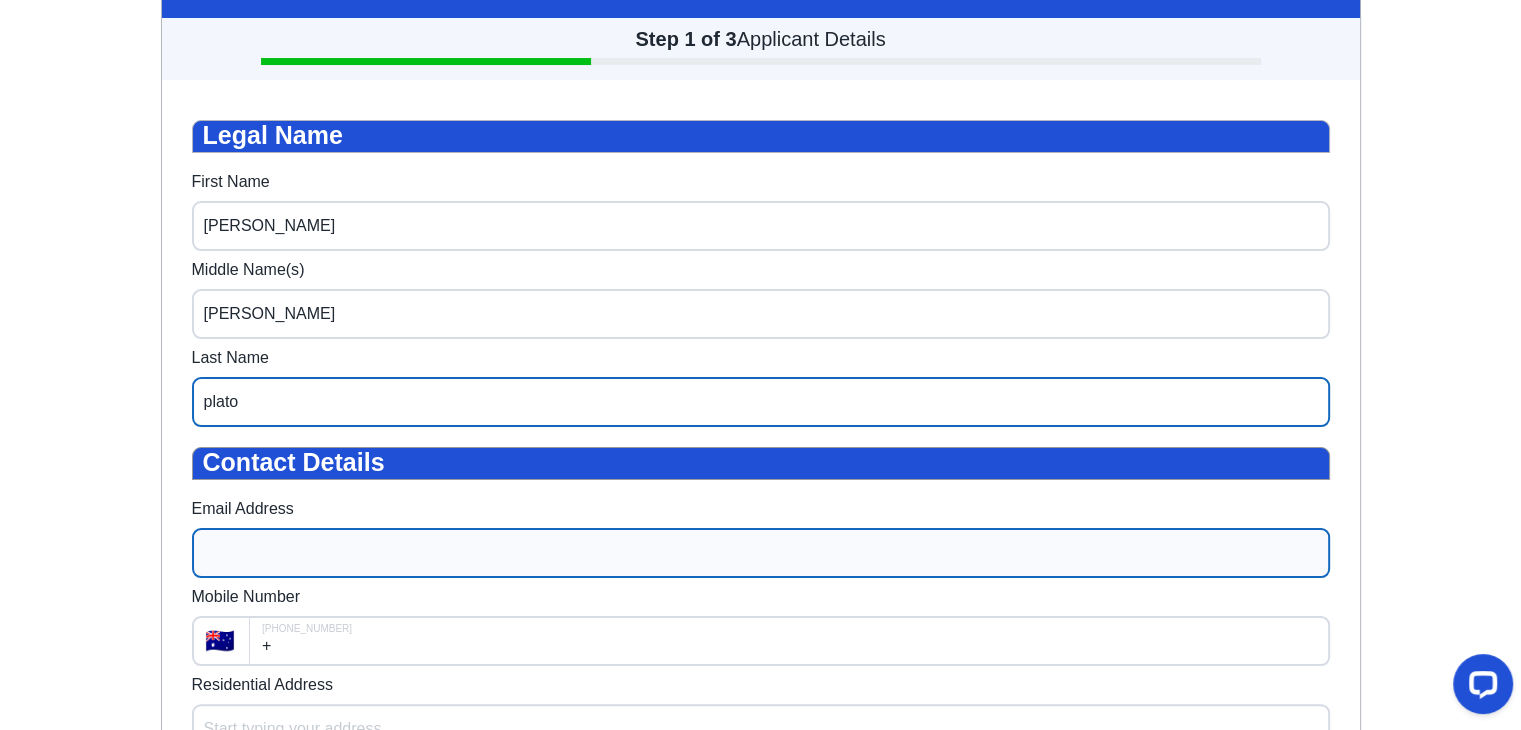 type on "plato" 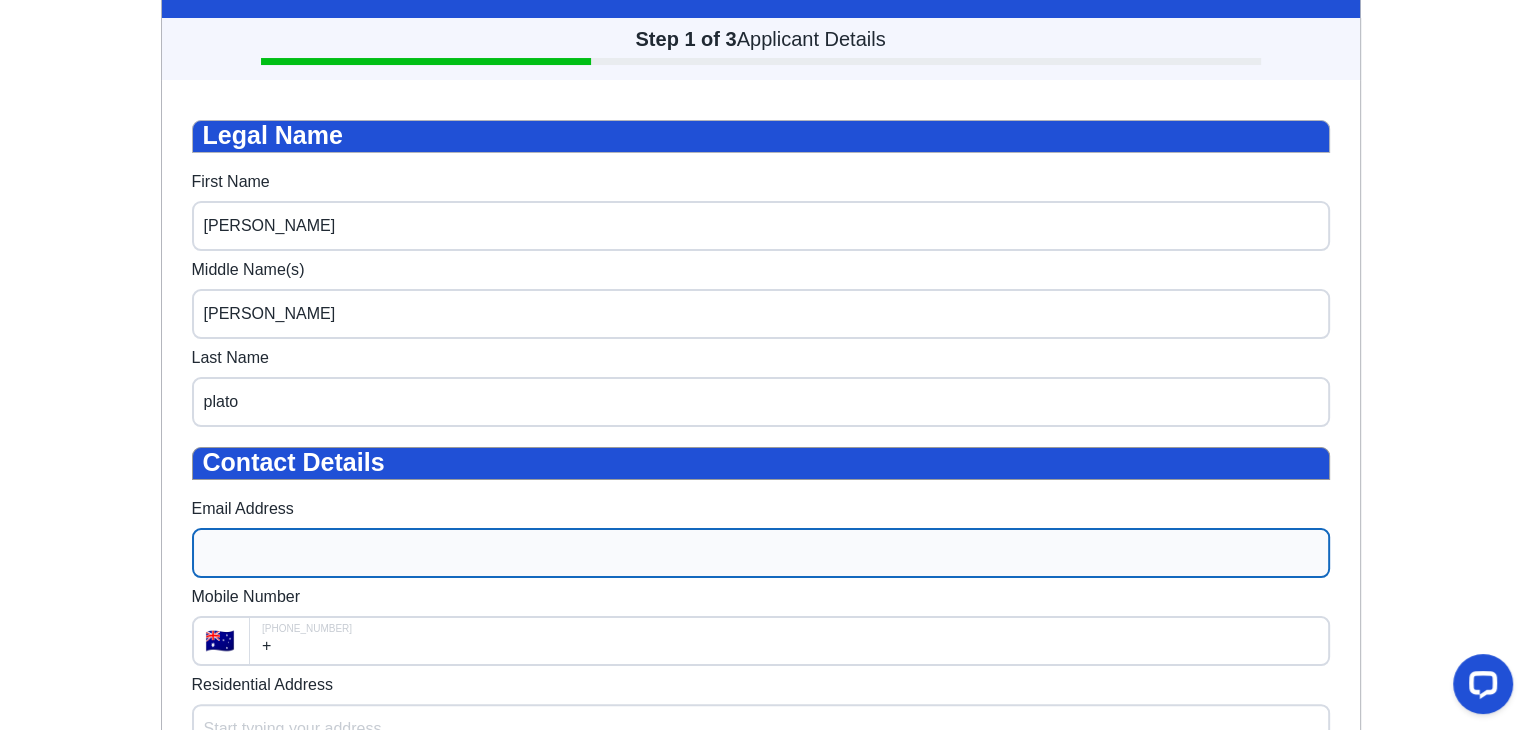 click on "Email Address" at bounding box center (761, 553) 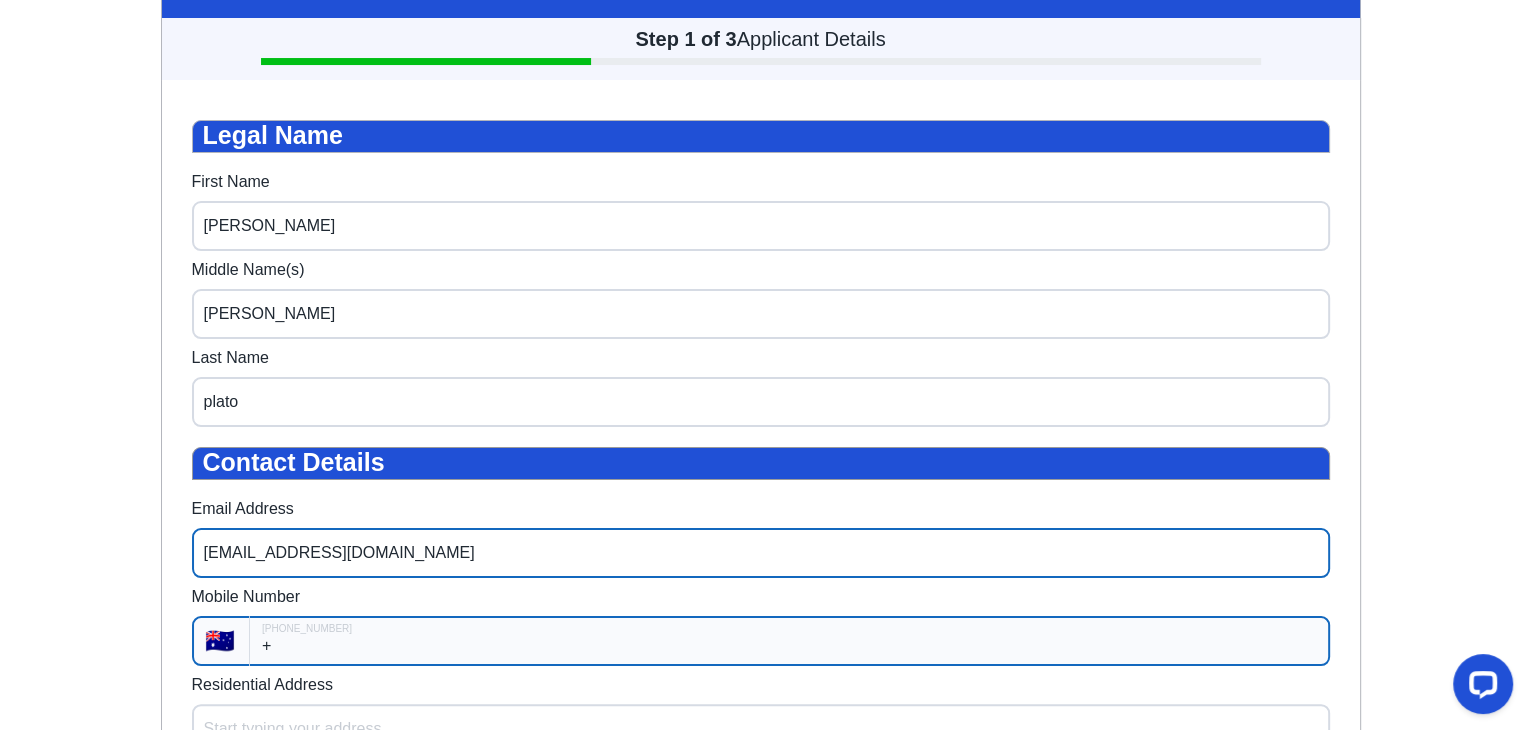 type on "[EMAIL_ADDRESS][DOMAIN_NAME]" 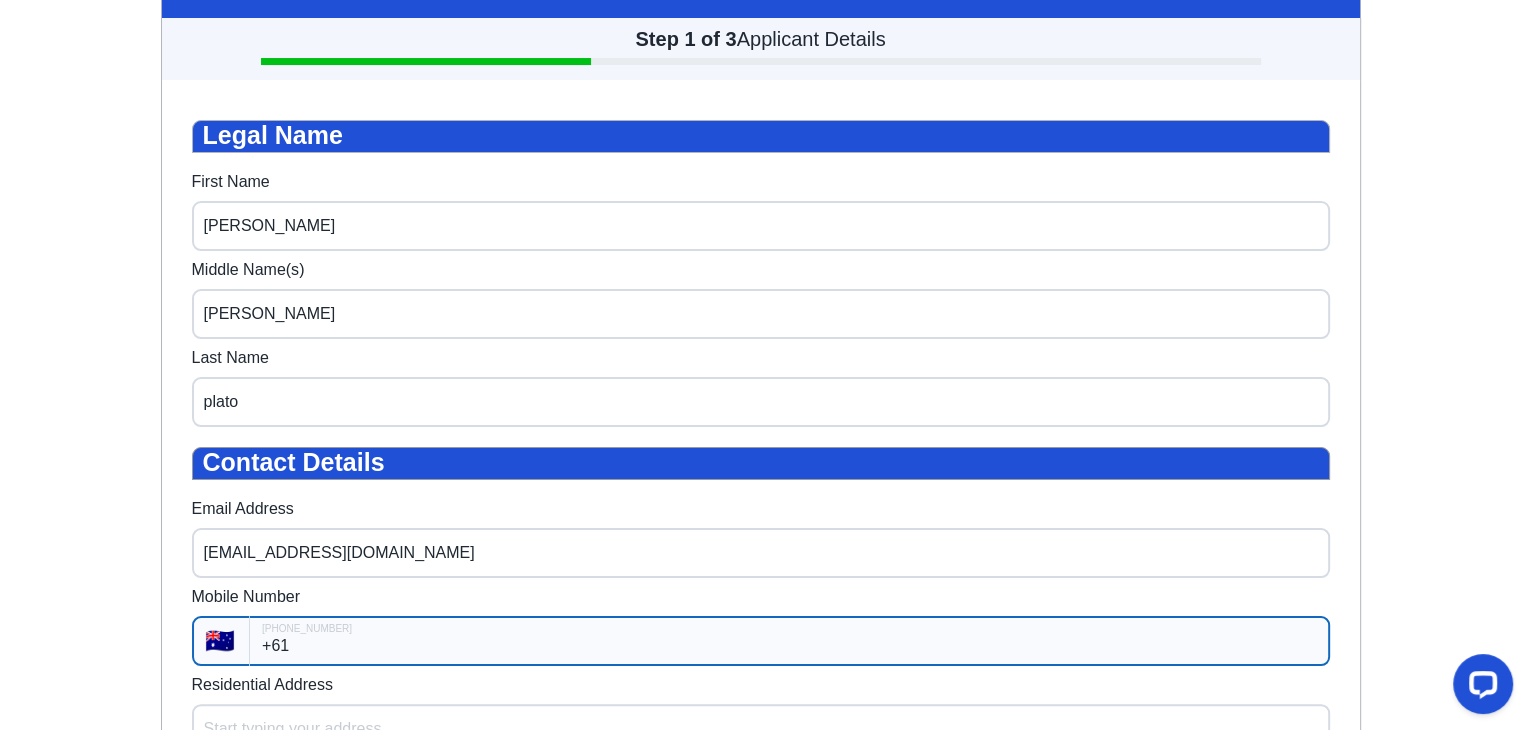 click on "+61" at bounding box center [789, 641] 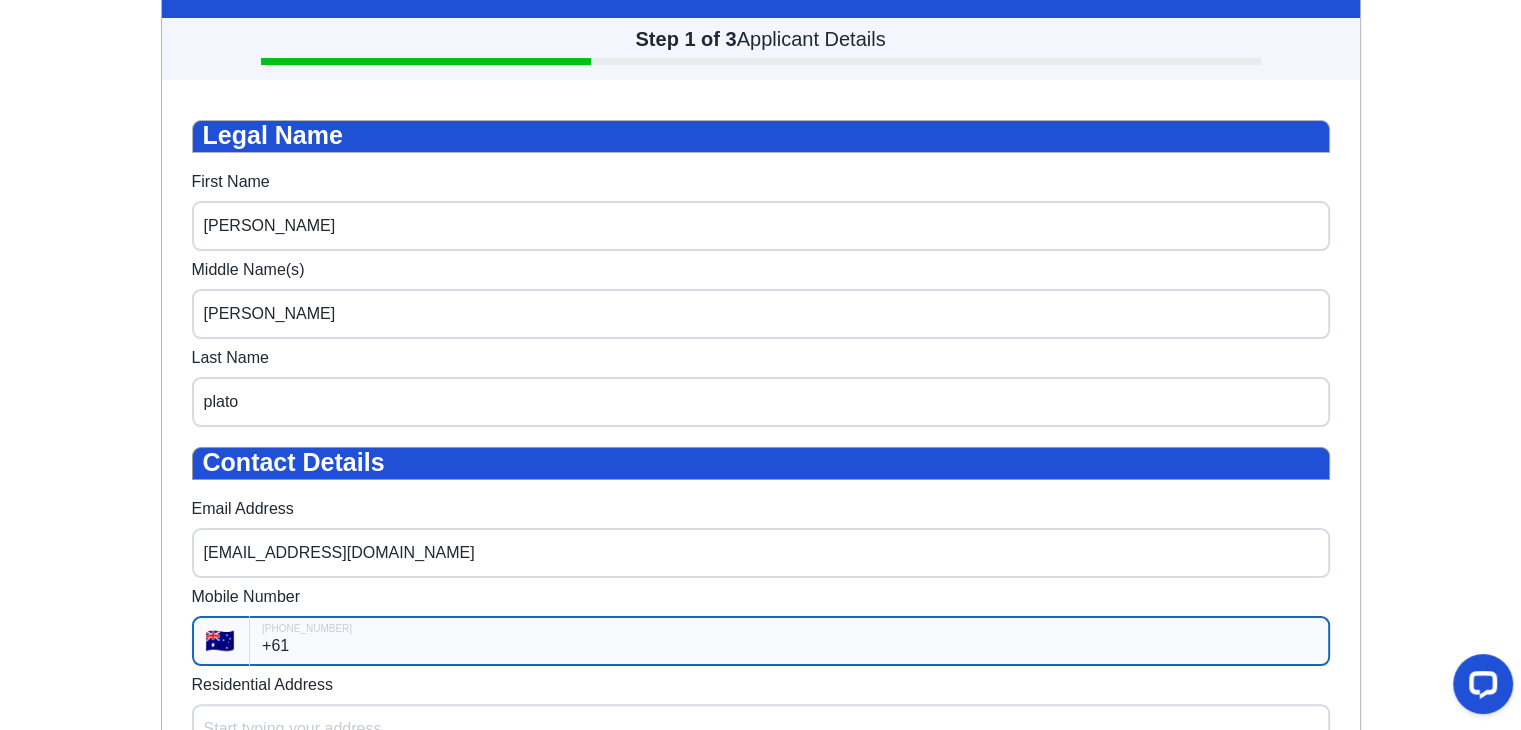 click on "+61" at bounding box center [789, 641] 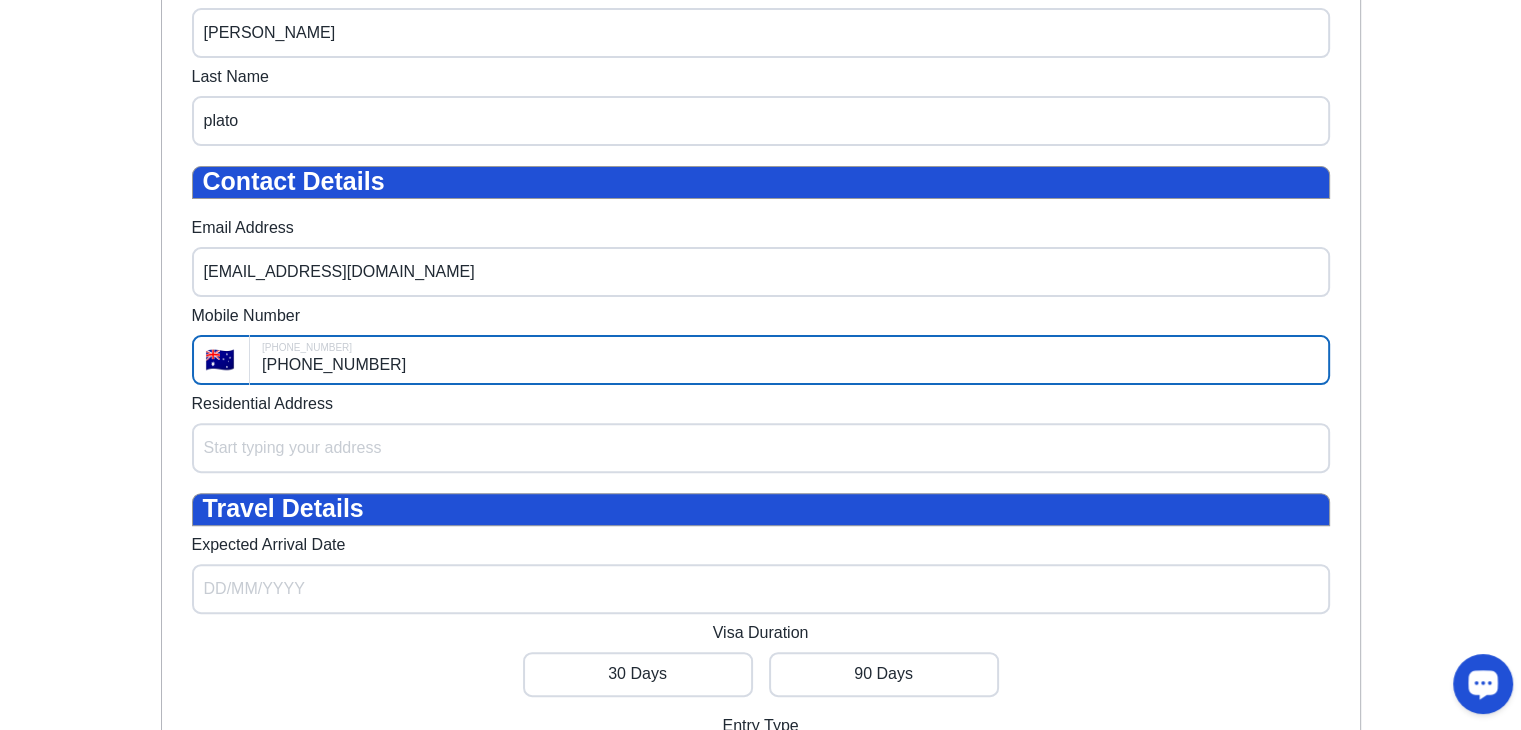 scroll, scrollTop: 573, scrollLeft: 0, axis: vertical 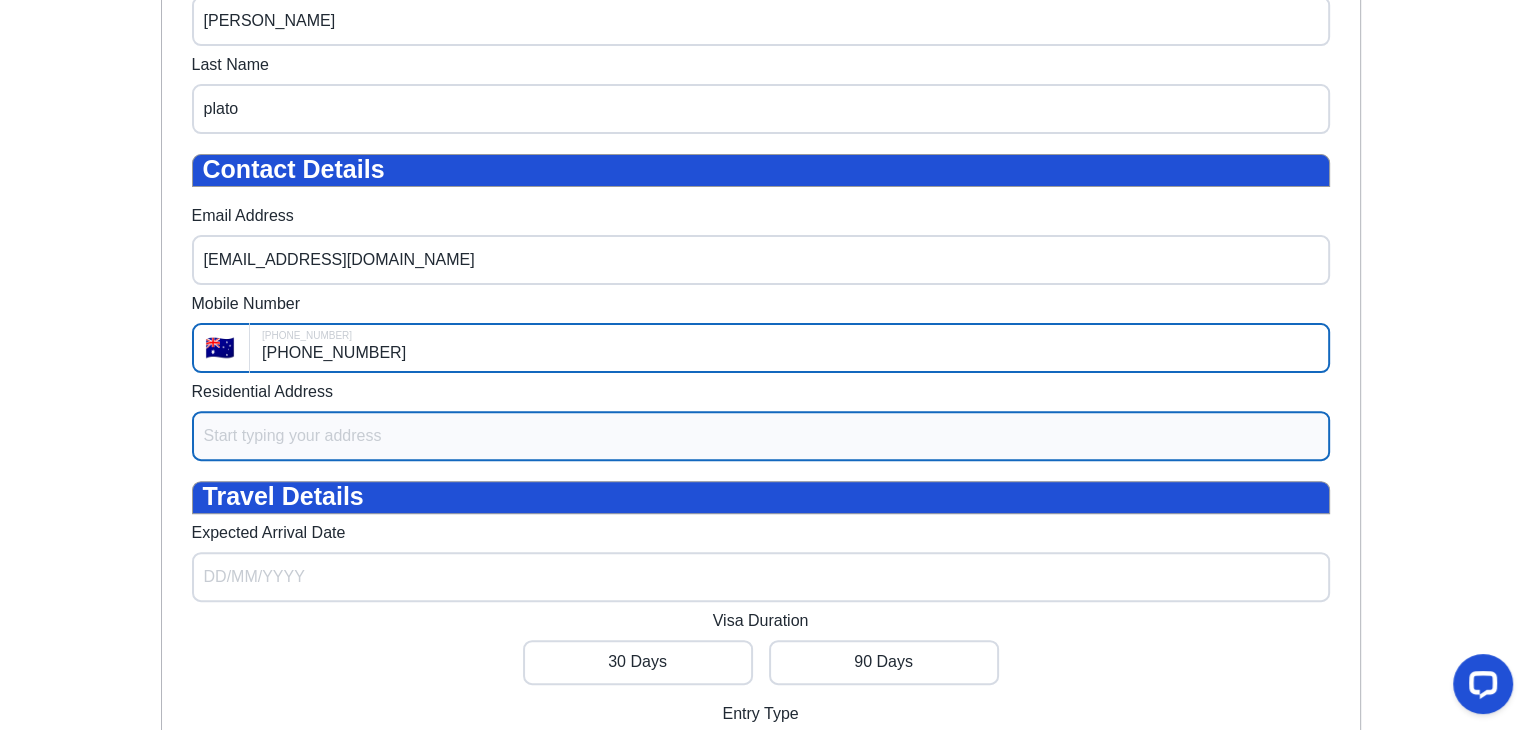 type on "[PHONE_NUMBER]" 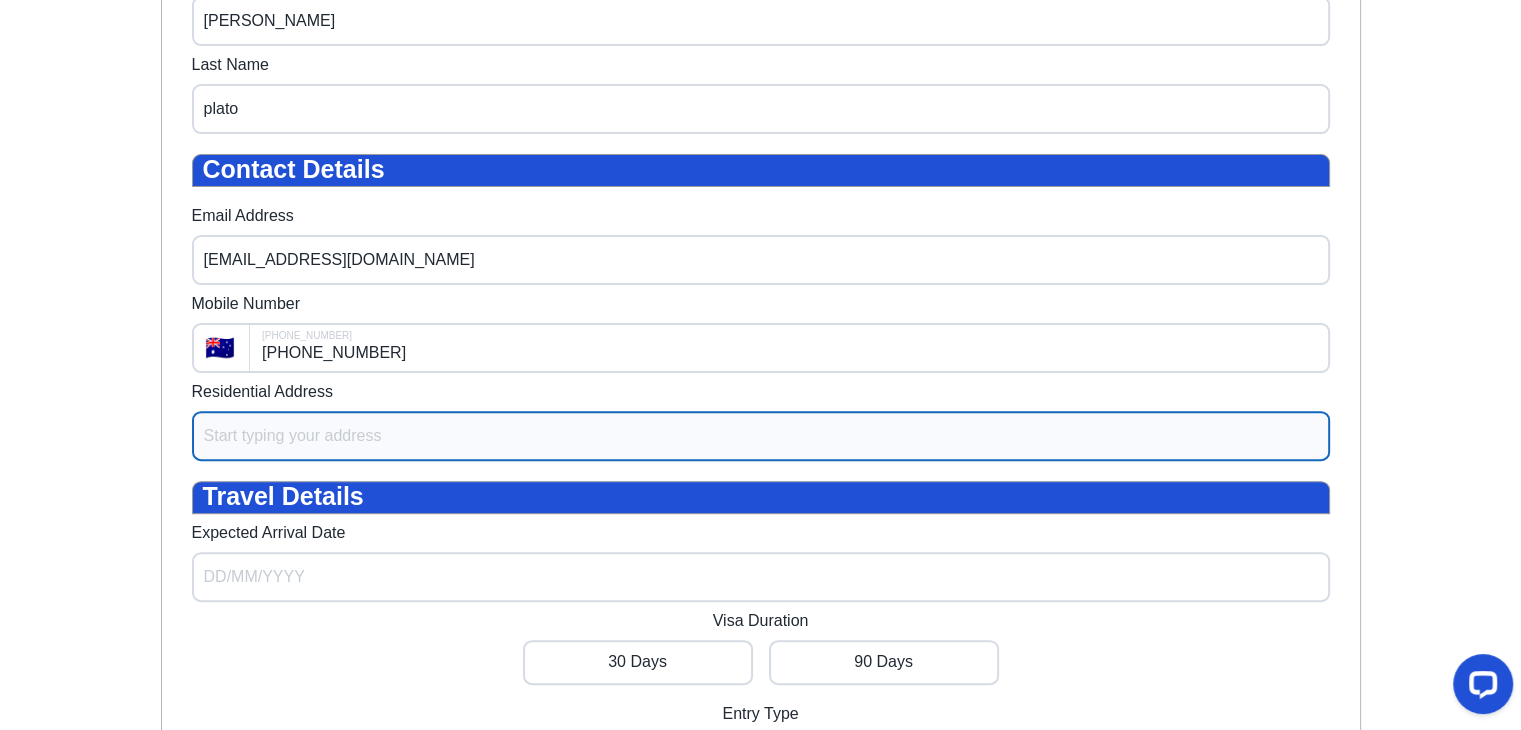 click on "Residential Address" at bounding box center (761, 436) 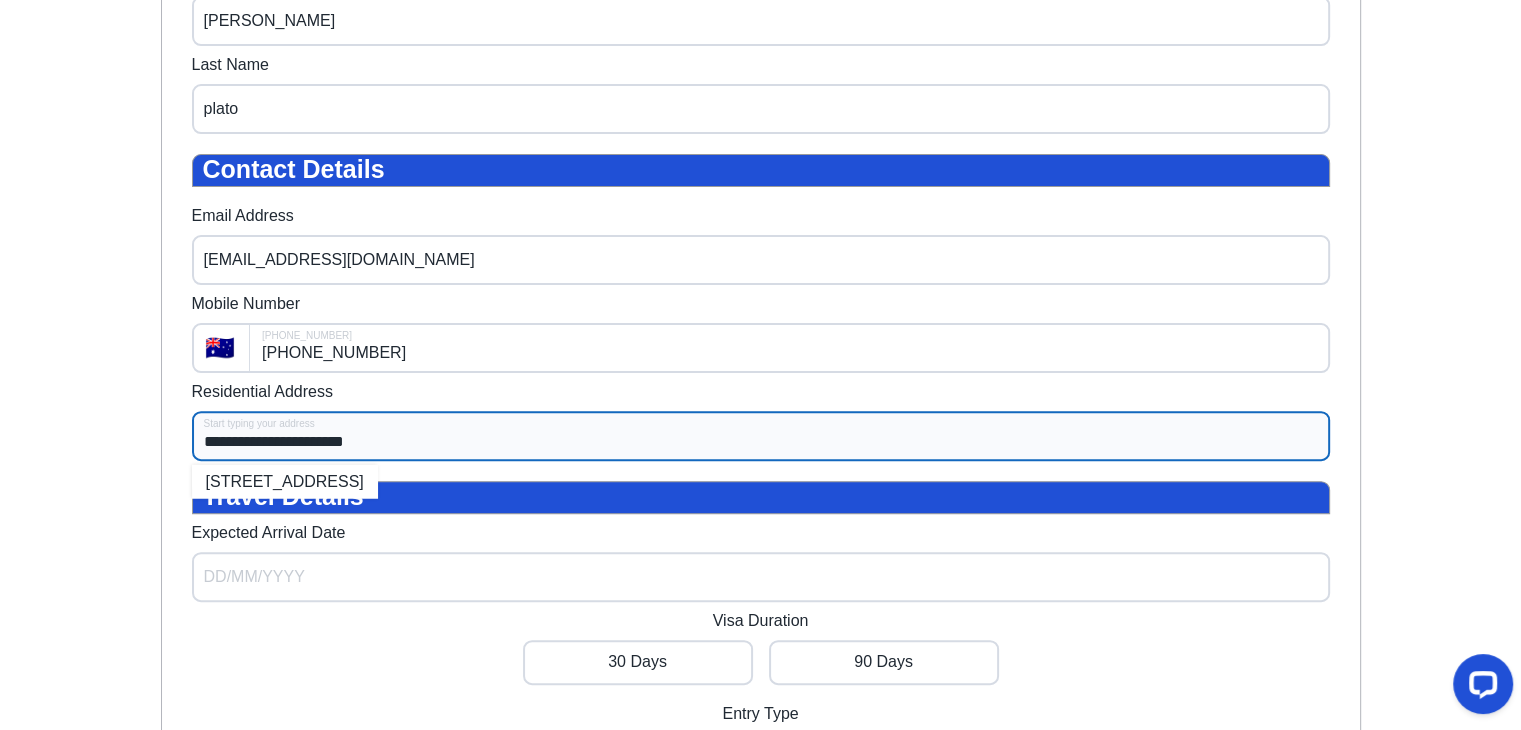 type on "**********" 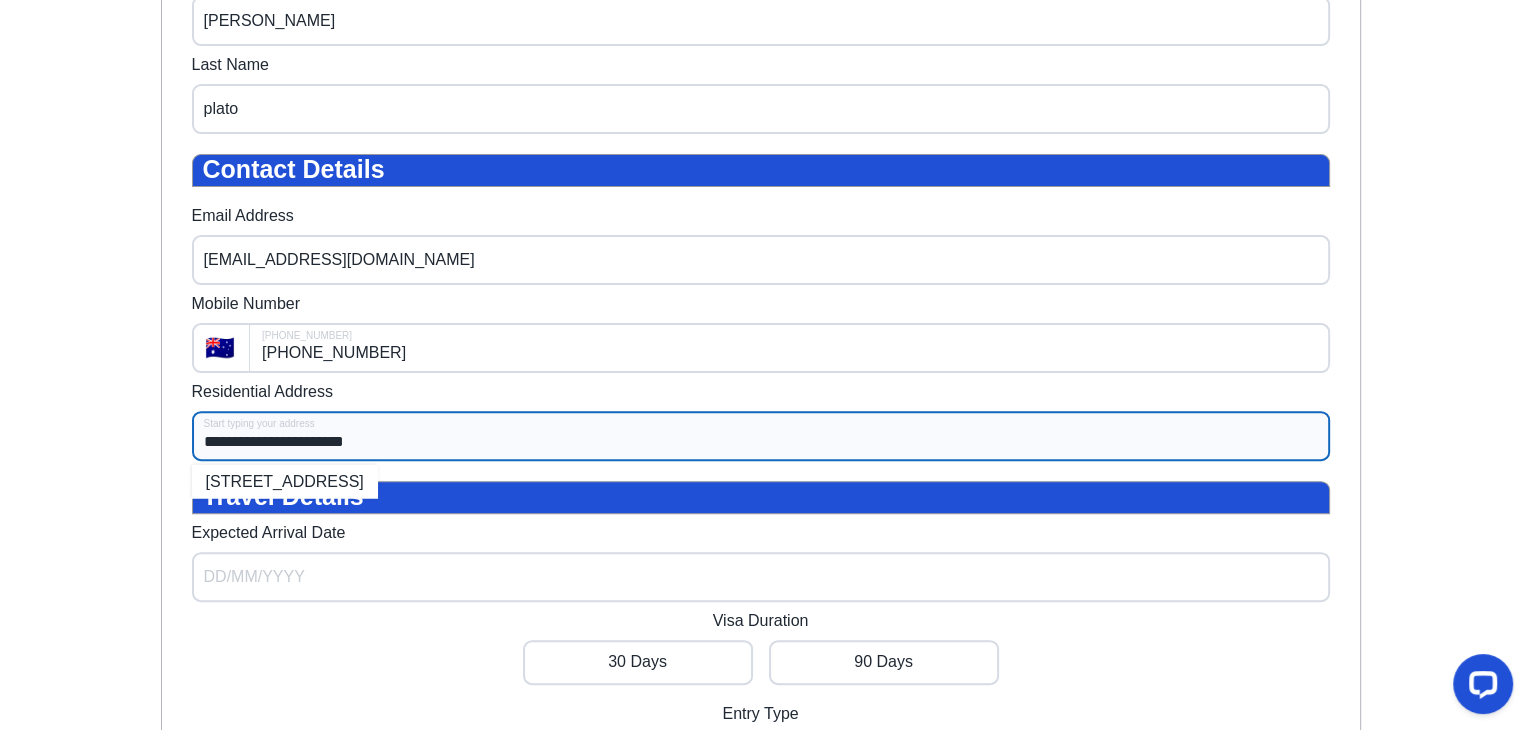 click on "**********" at bounding box center (760, 246) 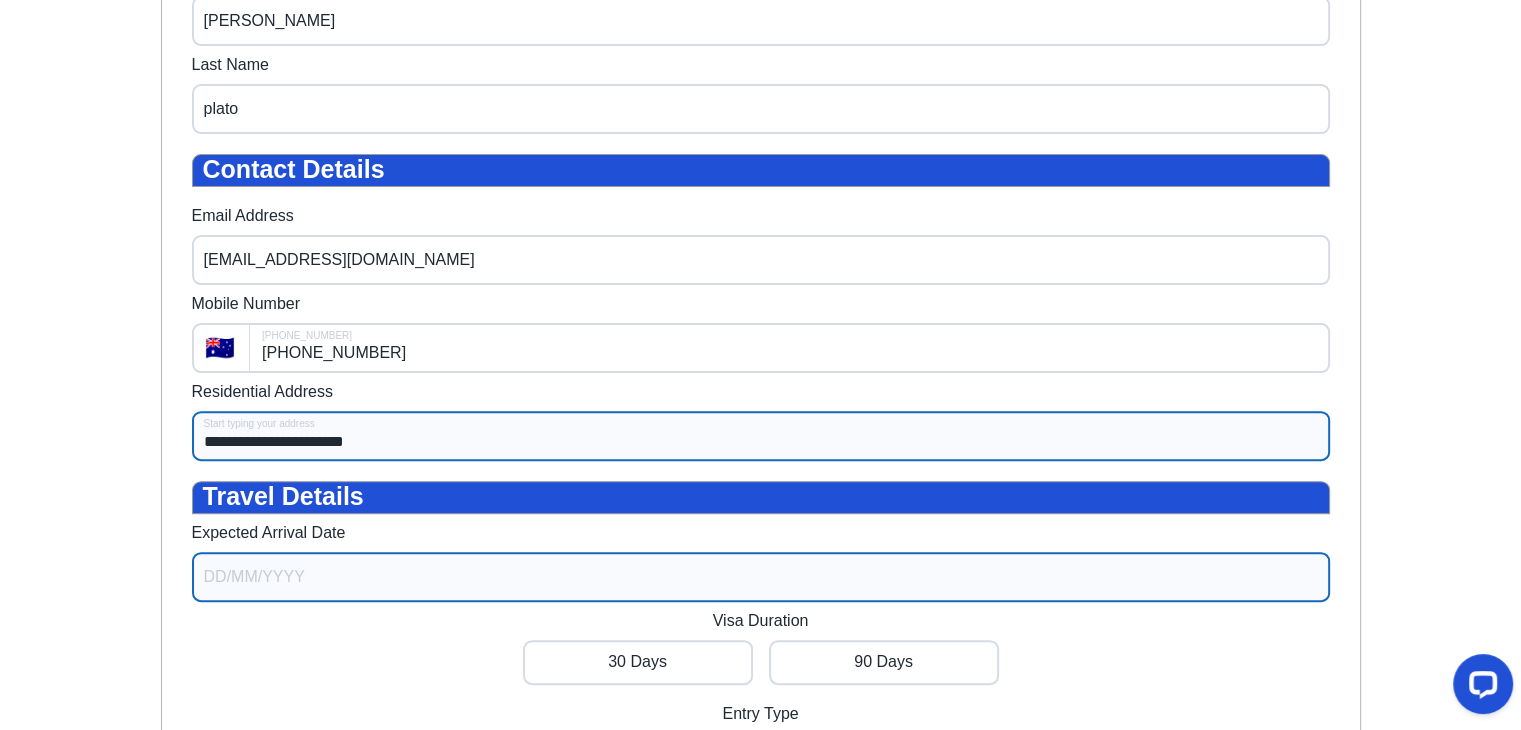 click on "Expected Arrival Date" at bounding box center (761, 577) 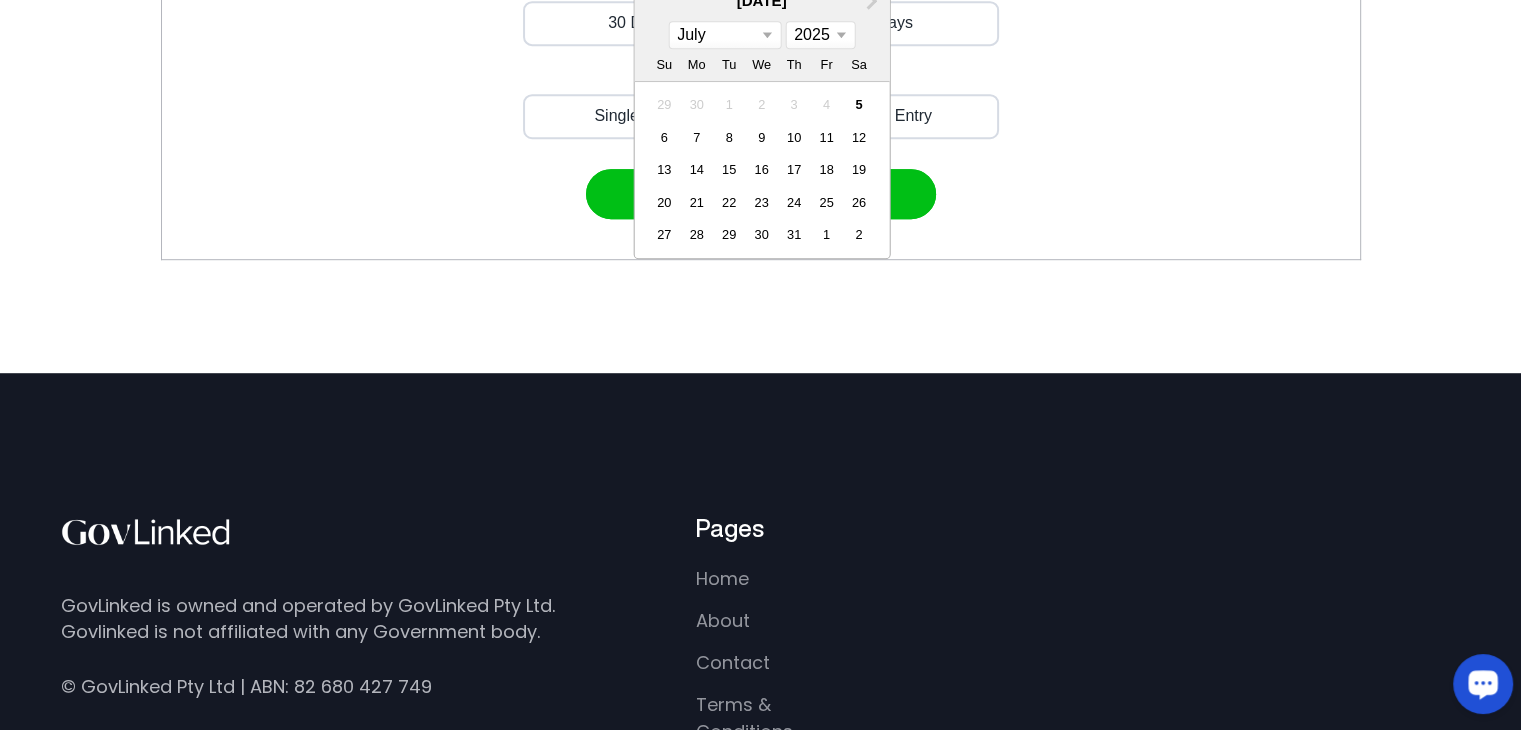 scroll, scrollTop: 1570, scrollLeft: 0, axis: vertical 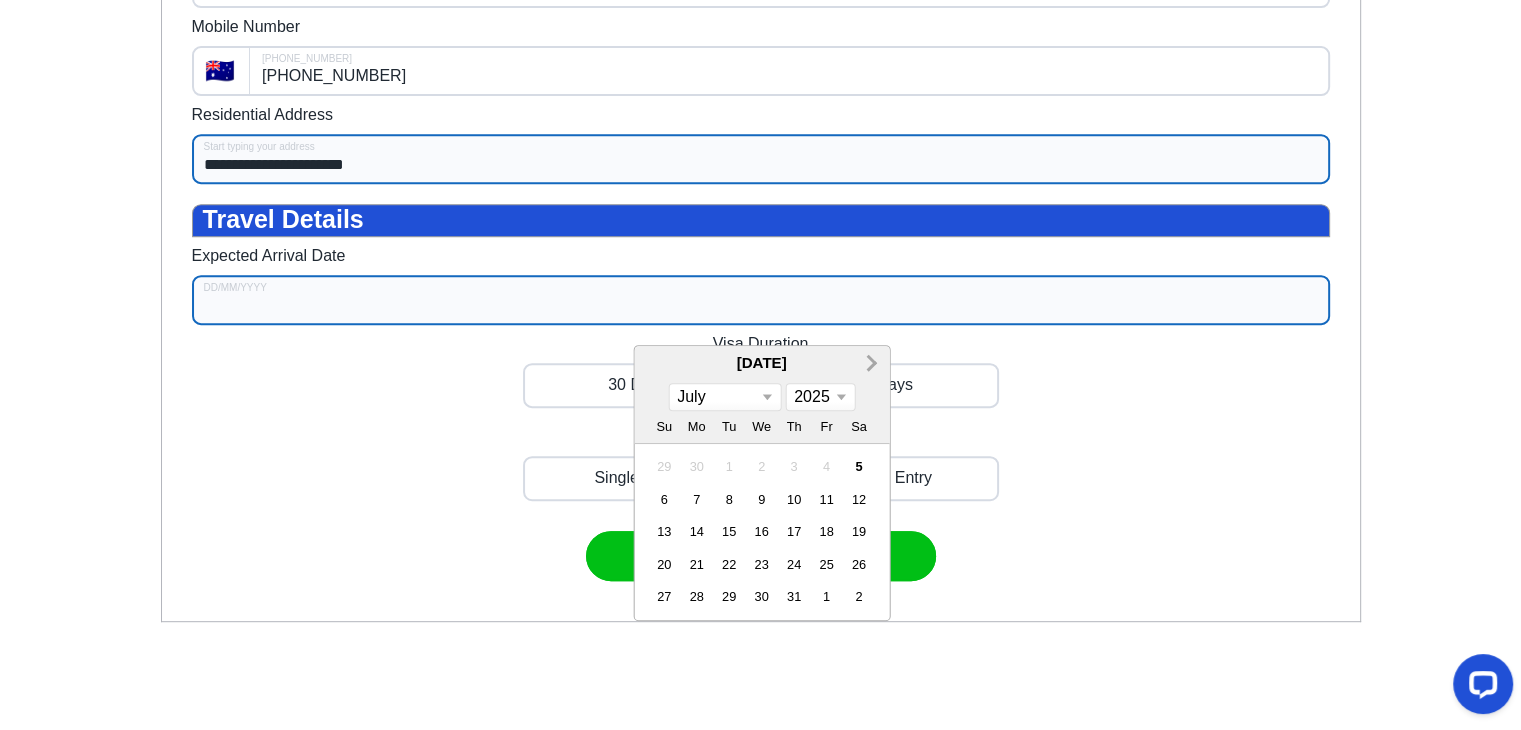 click on "Next Month" at bounding box center (869, 362) 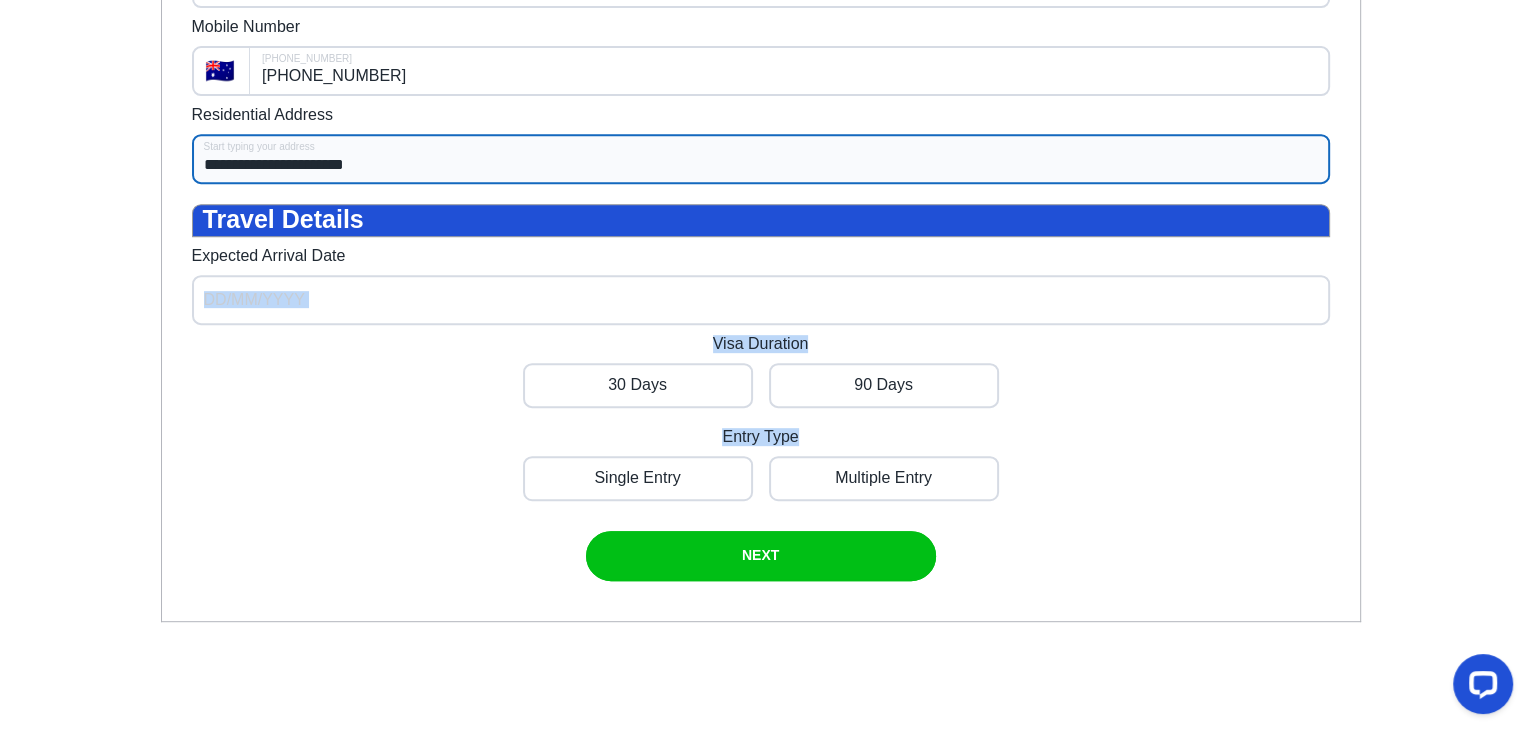 drag, startPoint x: 1405, startPoint y: 723, endPoint x: 1320, endPoint y: 776, distance: 100.16985 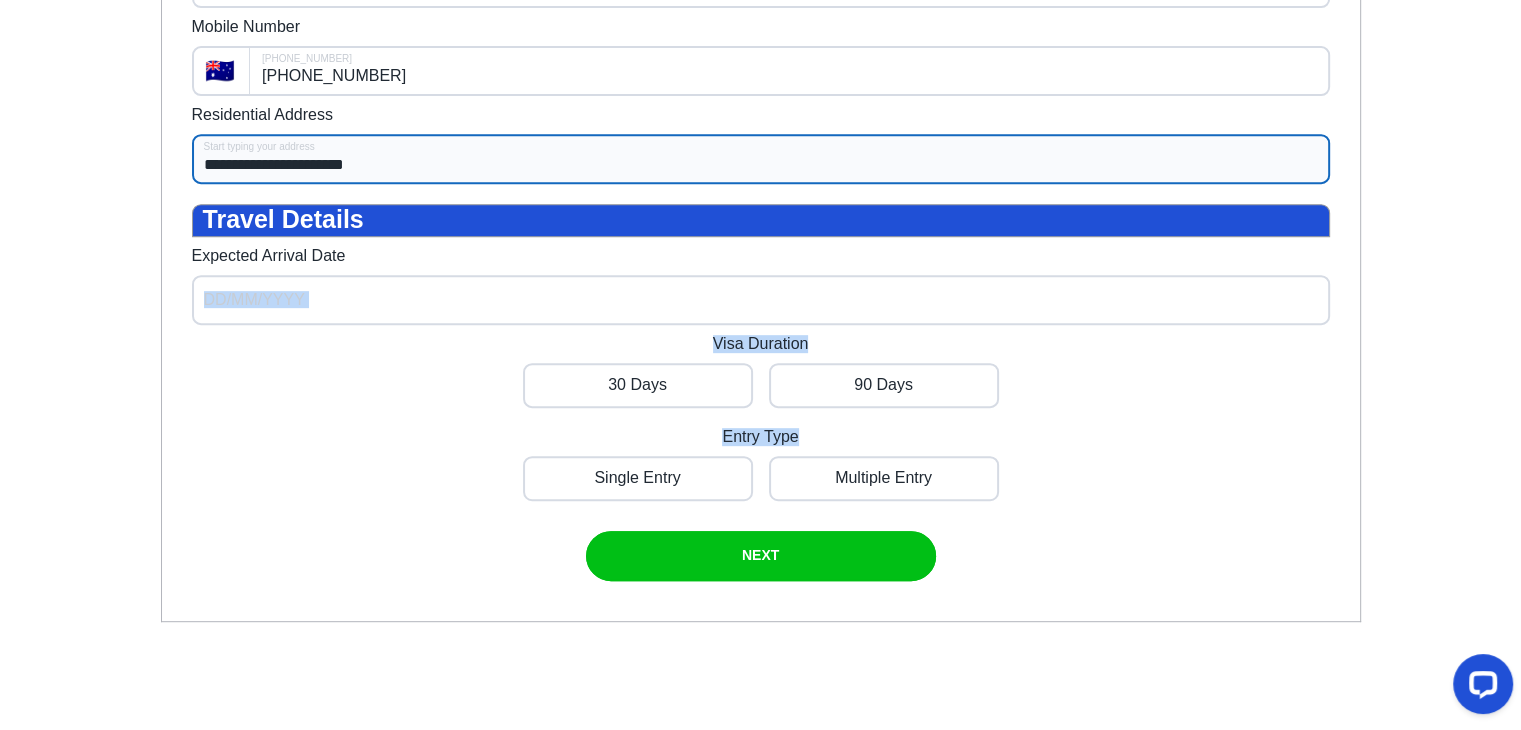 click on "**********" at bounding box center (760, -31) 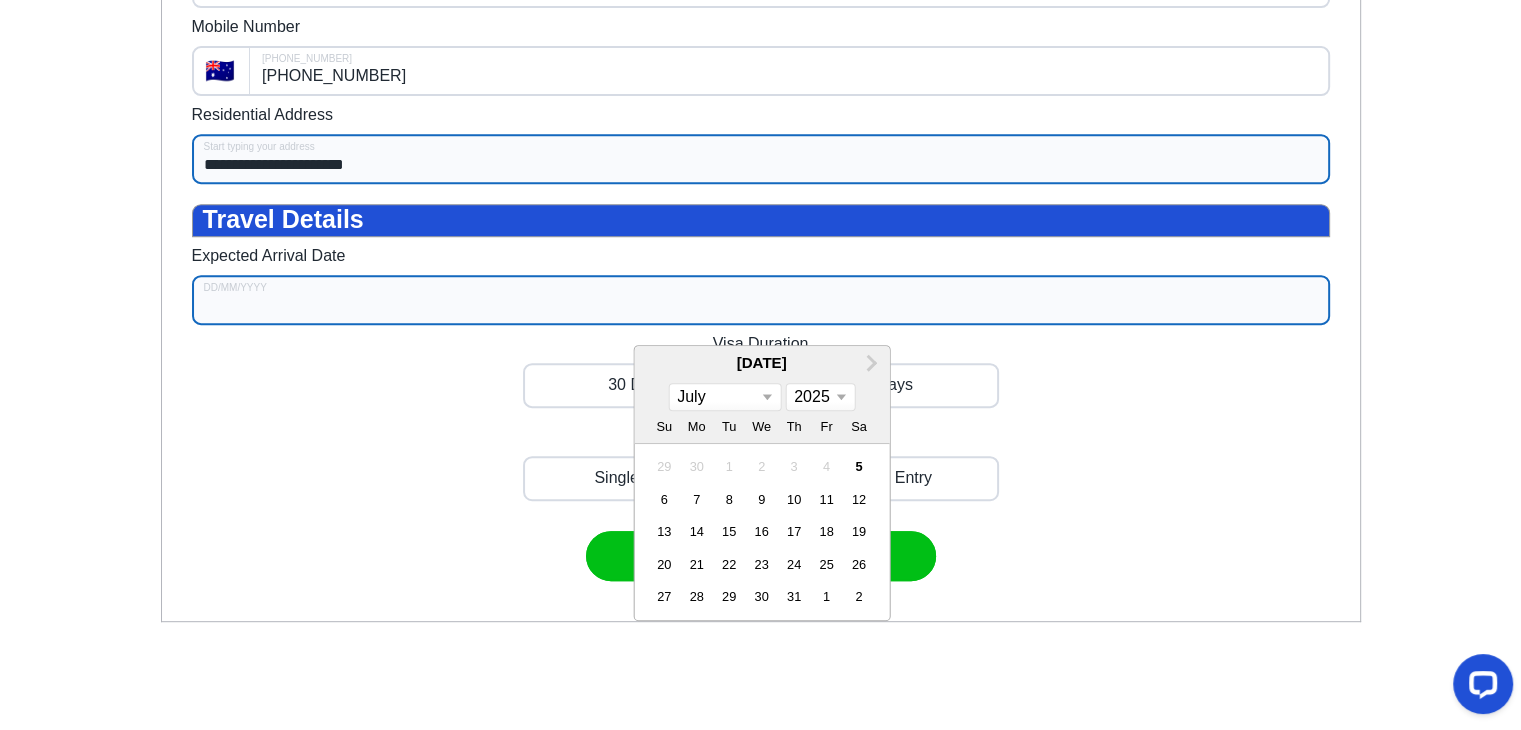 click on "Expected Arrival Date" at bounding box center (761, 300) 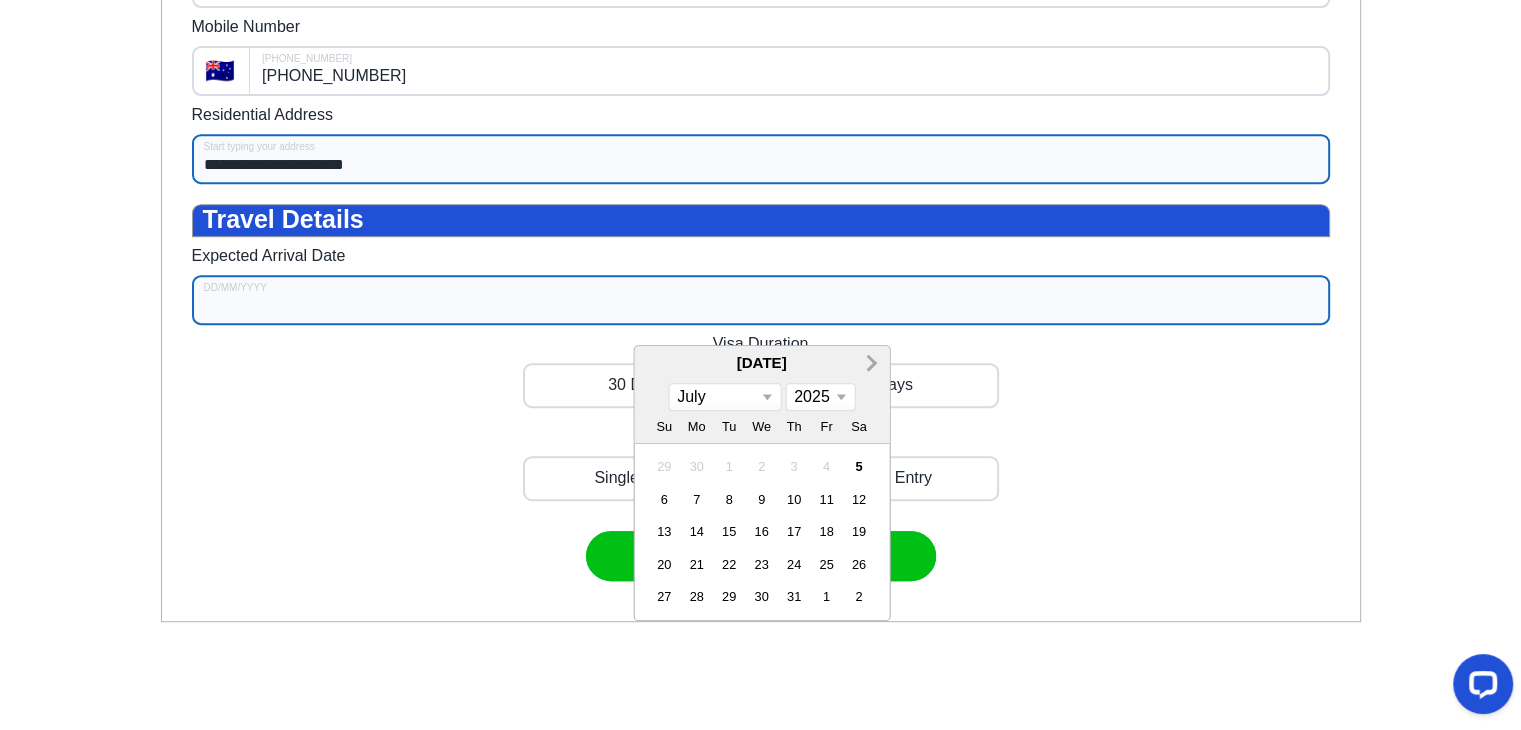 click on "Next Month" at bounding box center [871, 364] 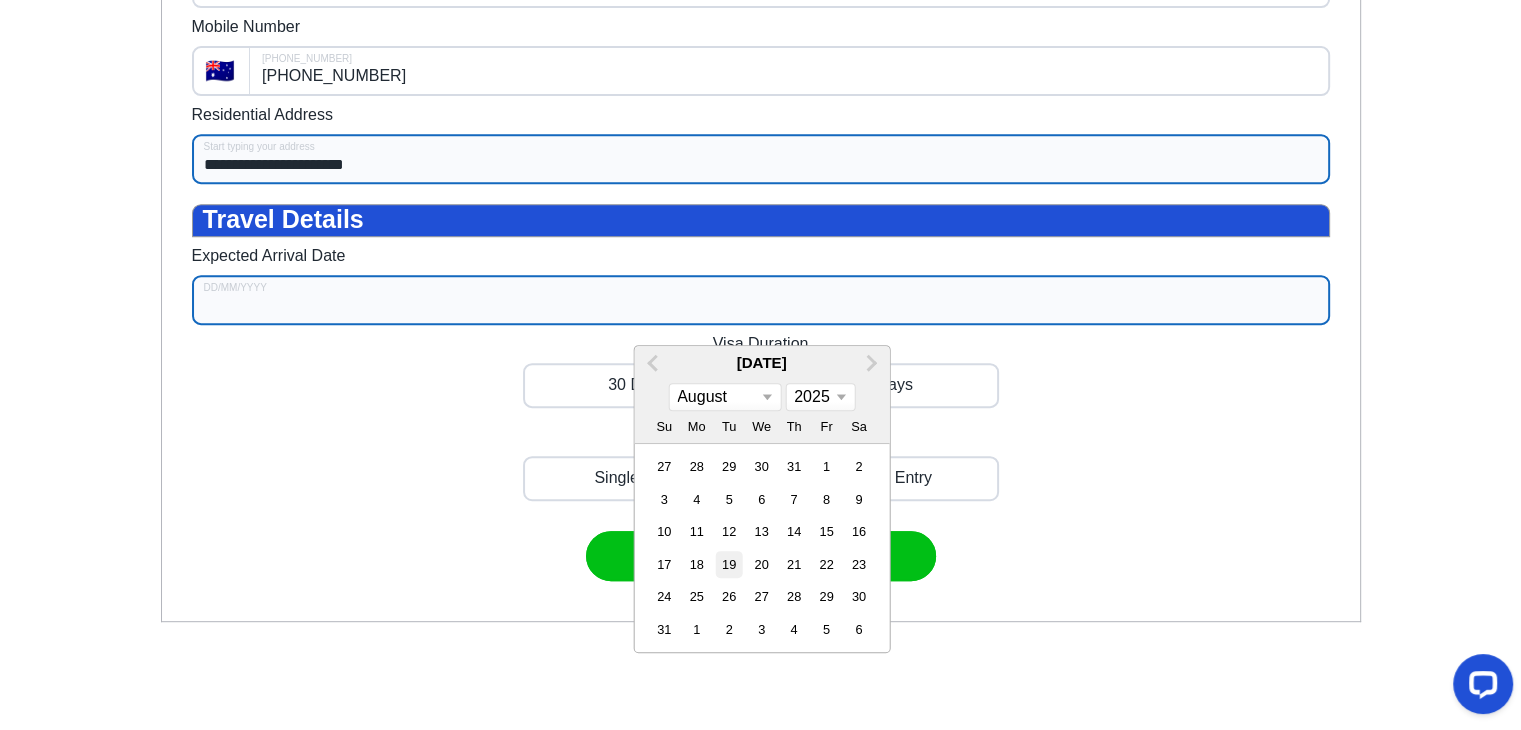 click on "19" at bounding box center (729, 564) 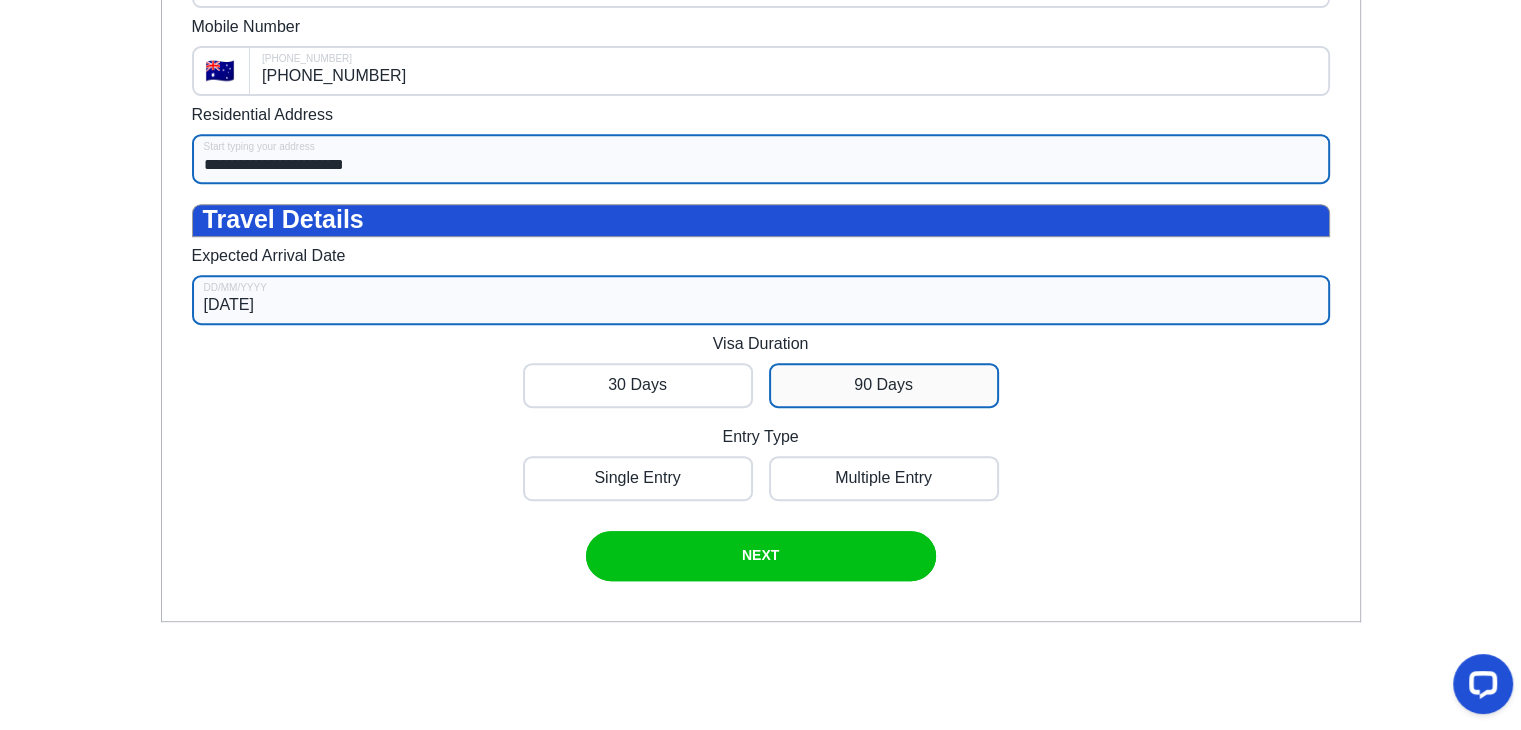 click at bounding box center (638, 385) 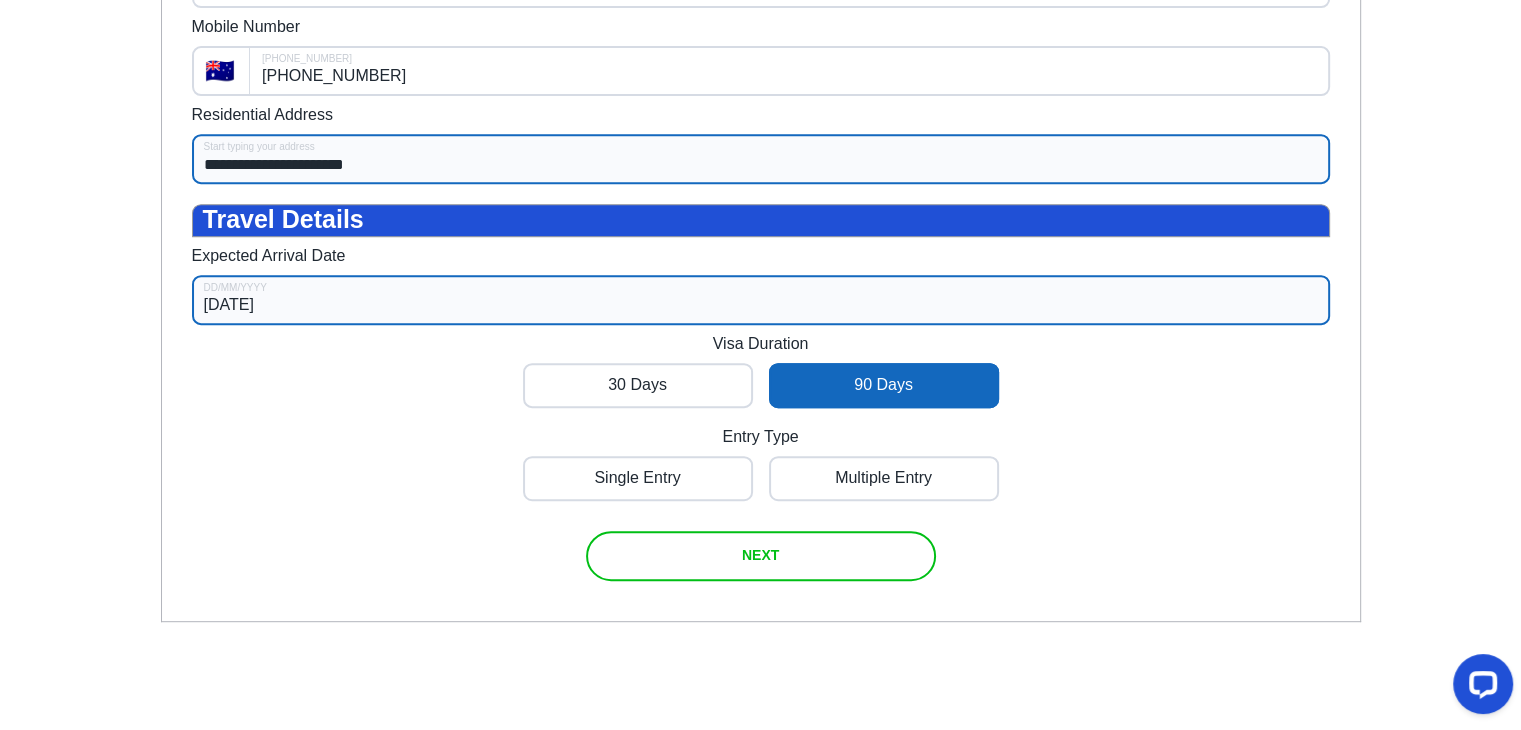 click at bounding box center (761, 556) 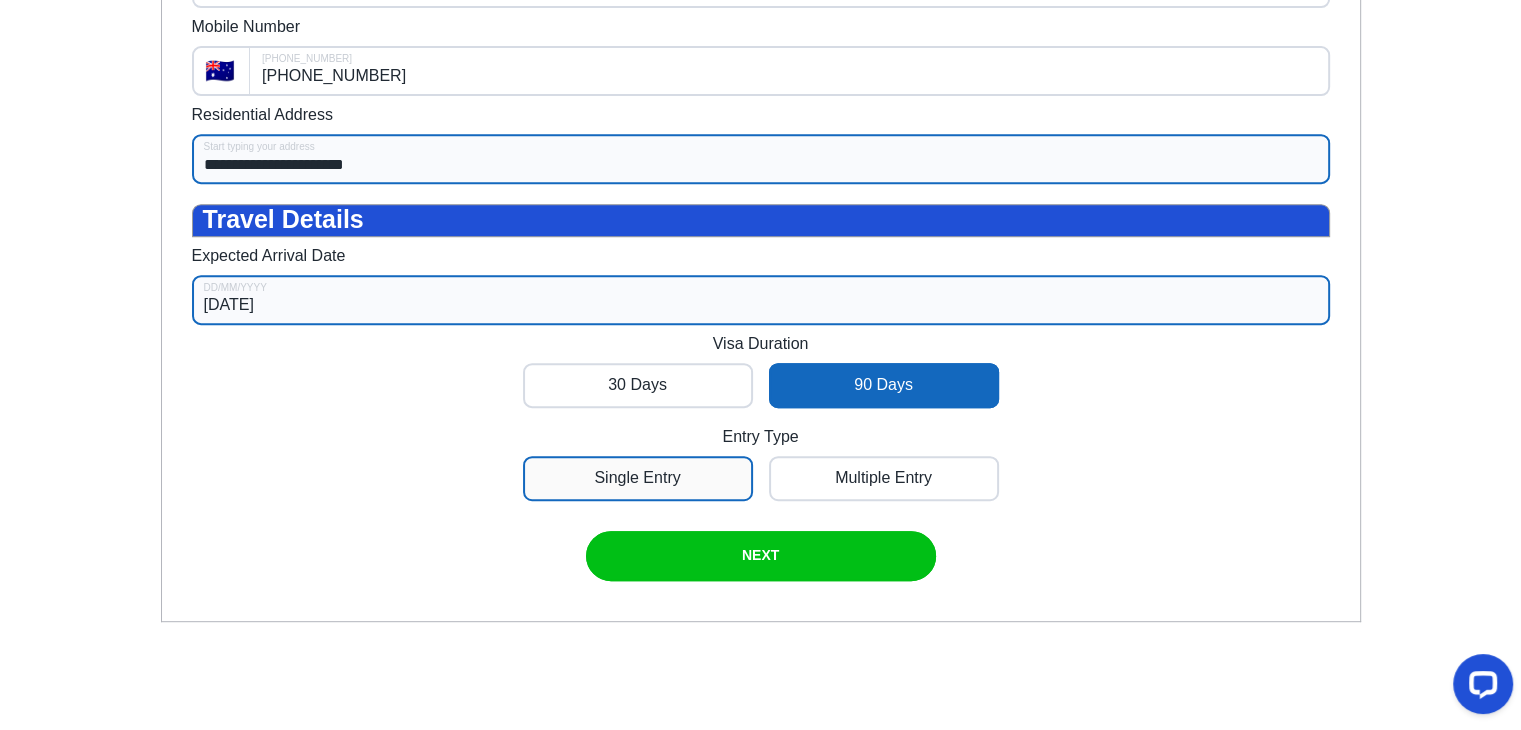 click at bounding box center (638, 478) 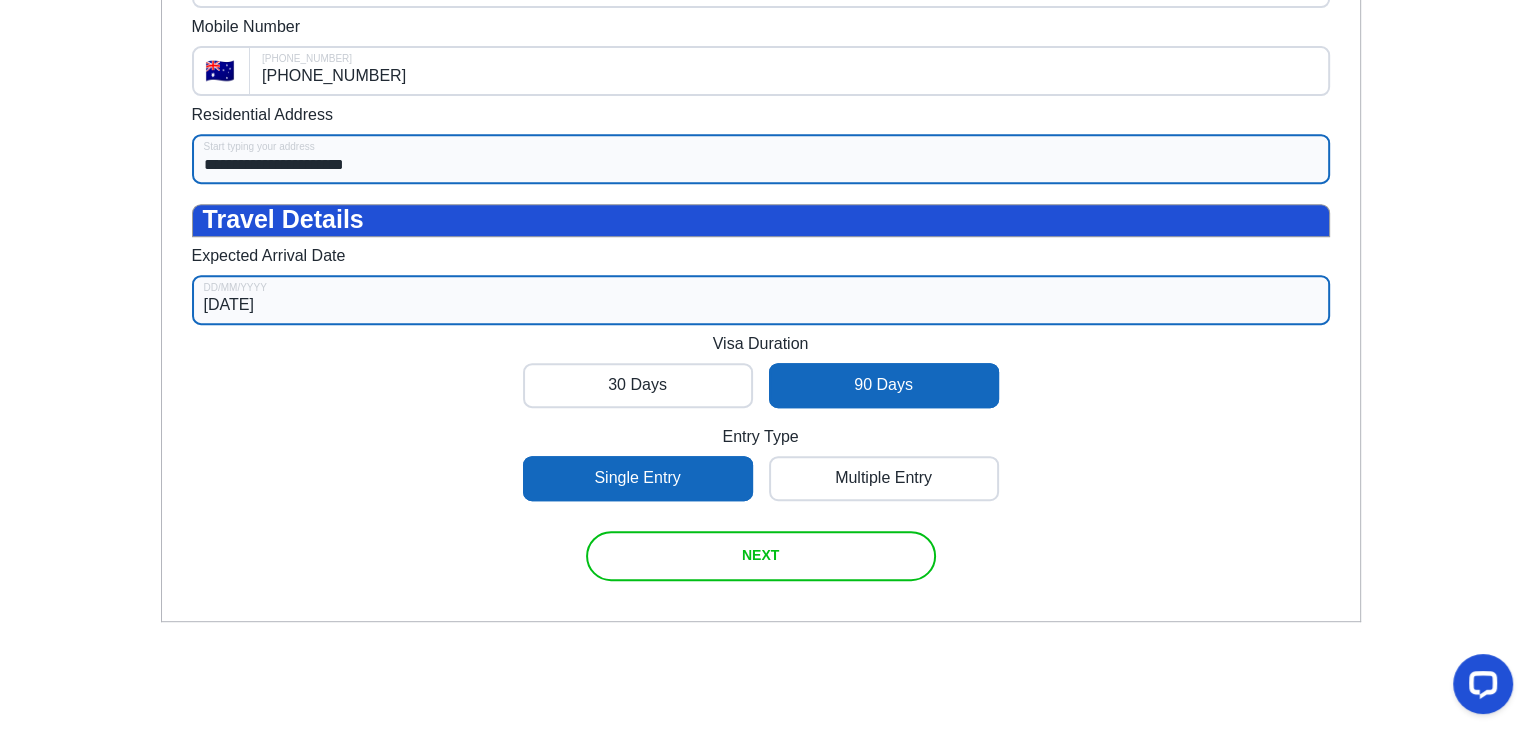 click on "NEXT" at bounding box center (760, 555) 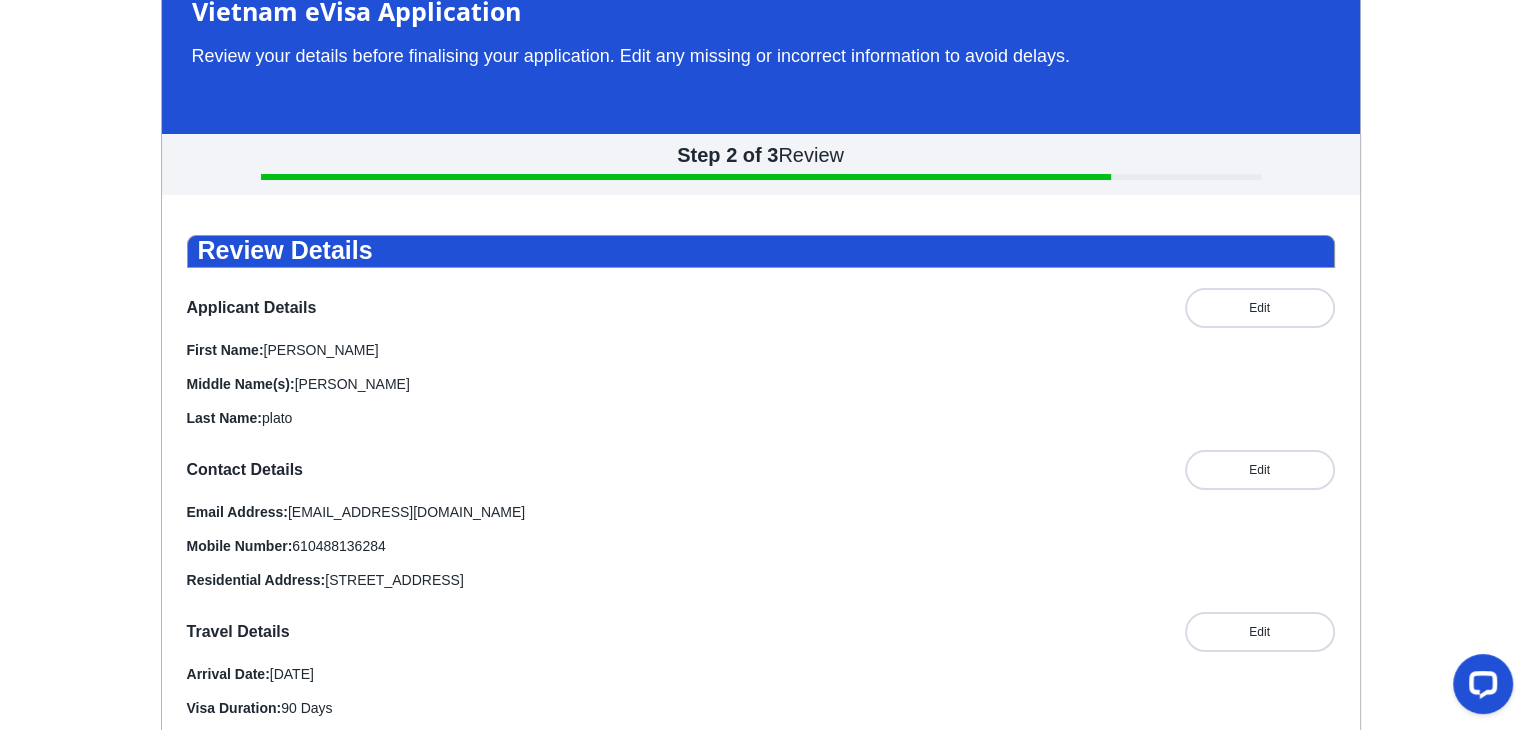 scroll, scrollTop: 60, scrollLeft: 0, axis: vertical 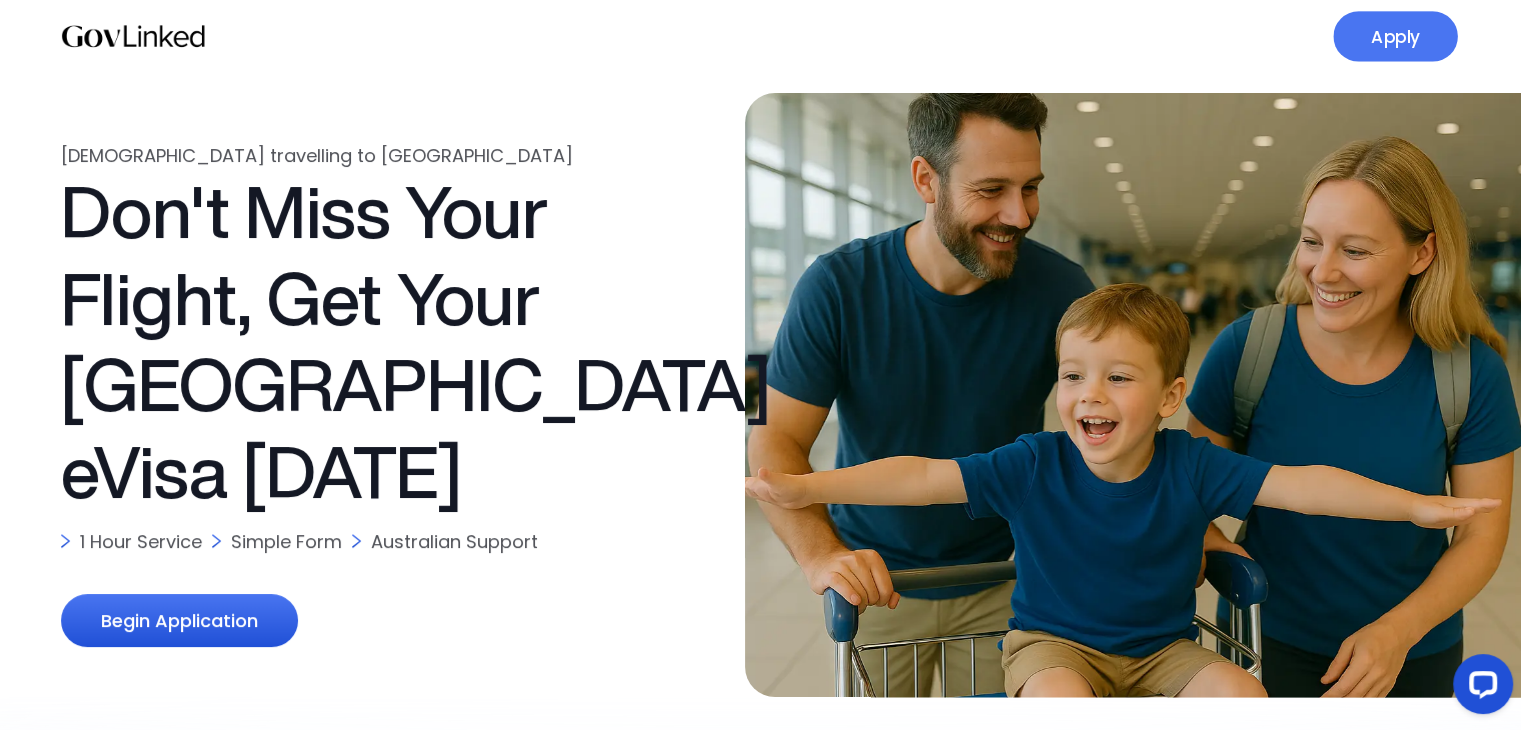 click on "Apply" at bounding box center (1395, 36) 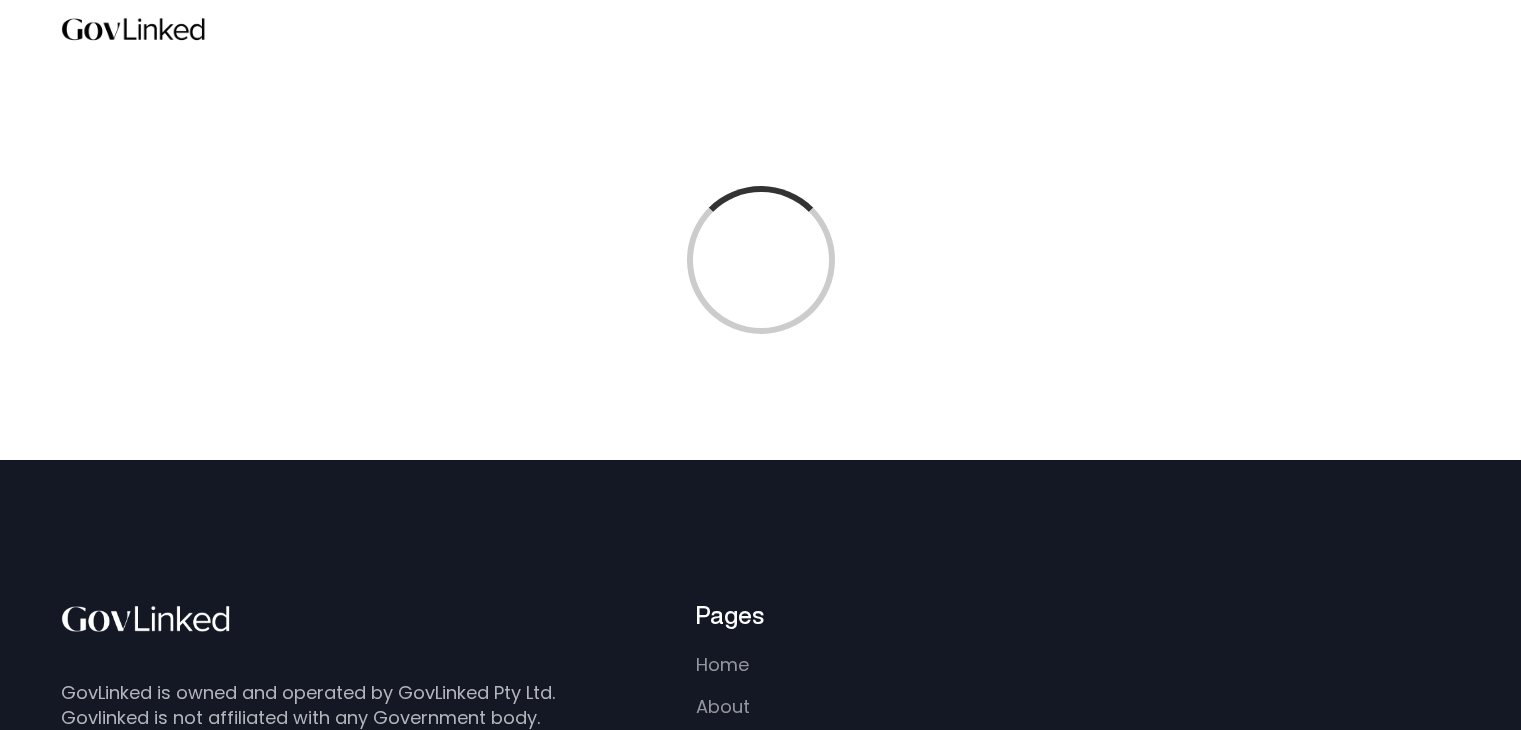 scroll, scrollTop: 0, scrollLeft: 0, axis: both 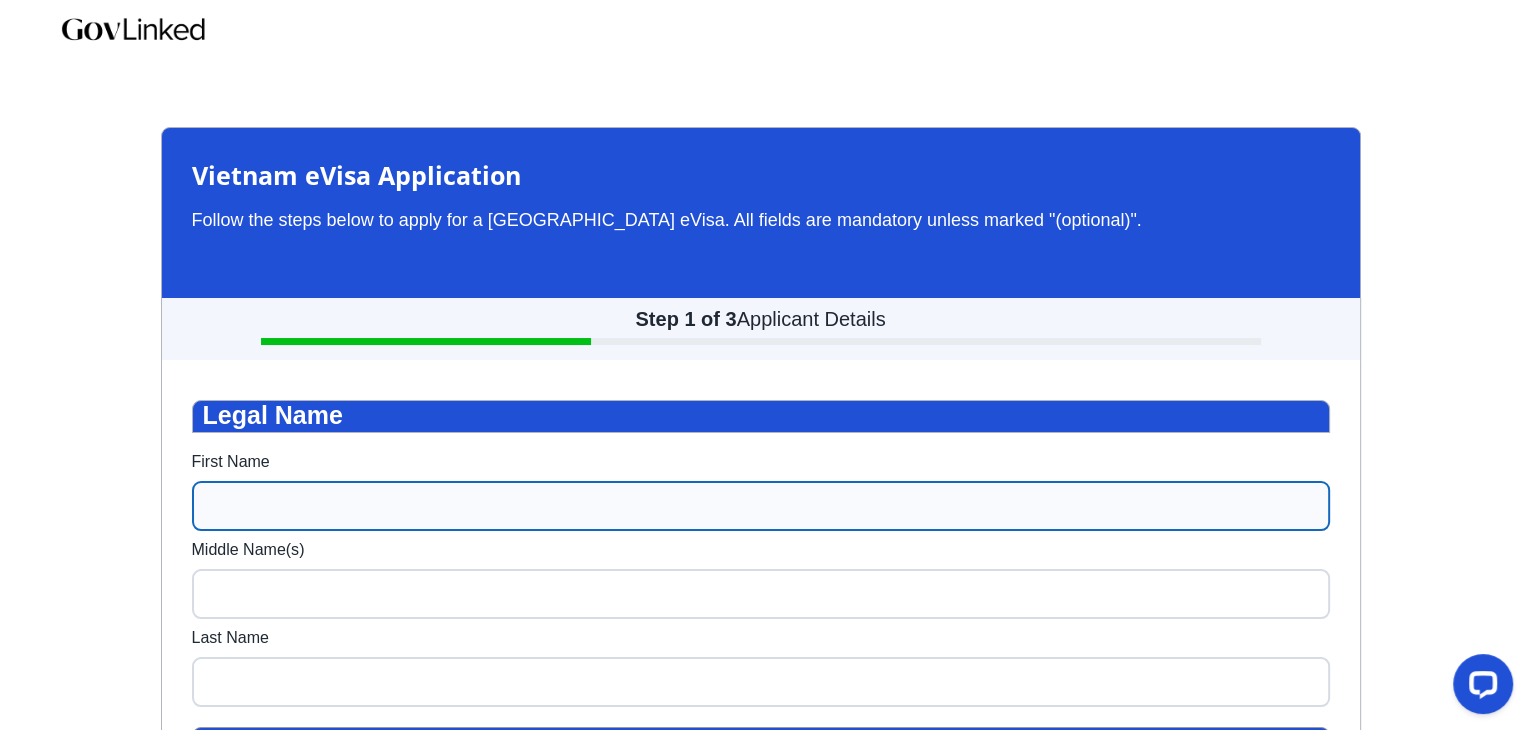 click on "First Name" at bounding box center [761, 506] 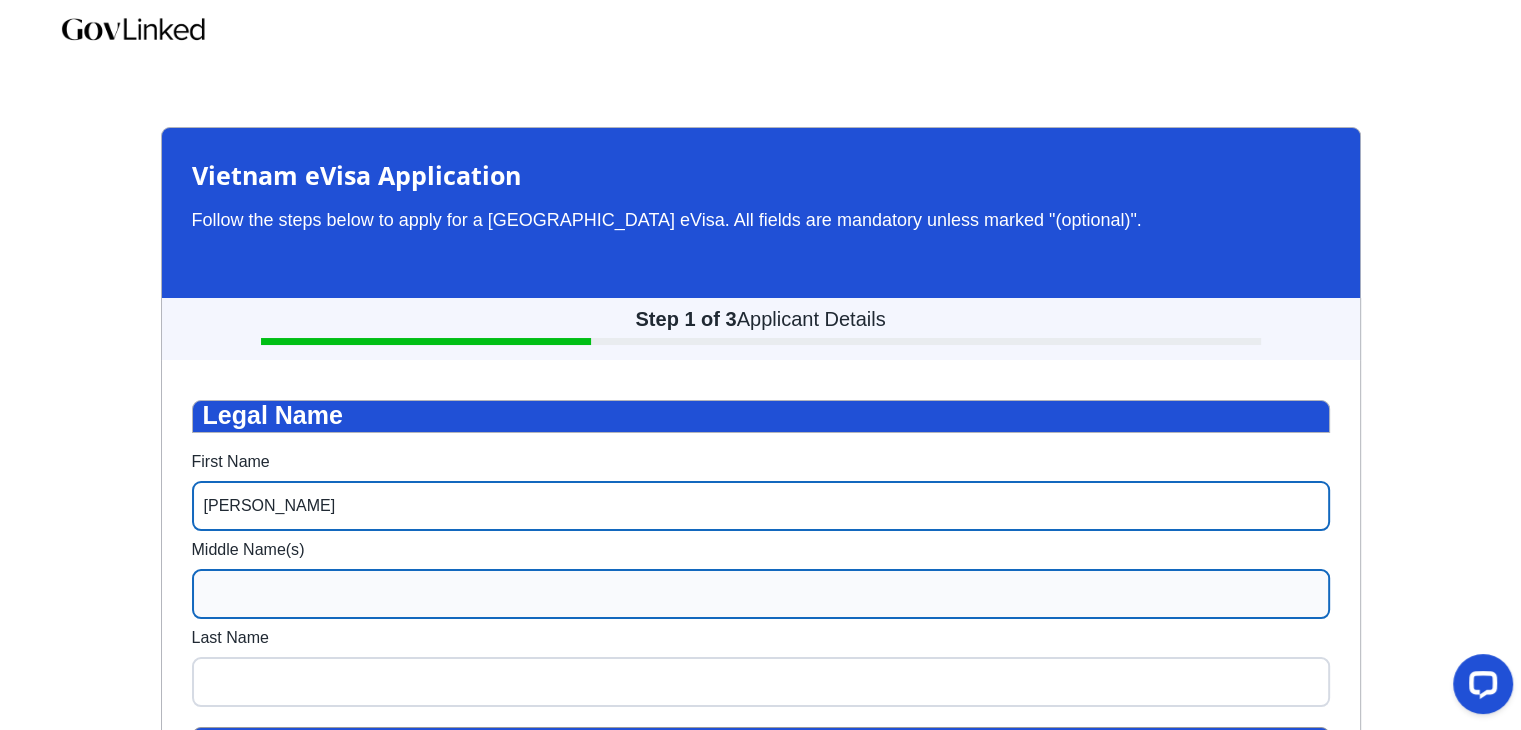 type on "[PERSON_NAME]" 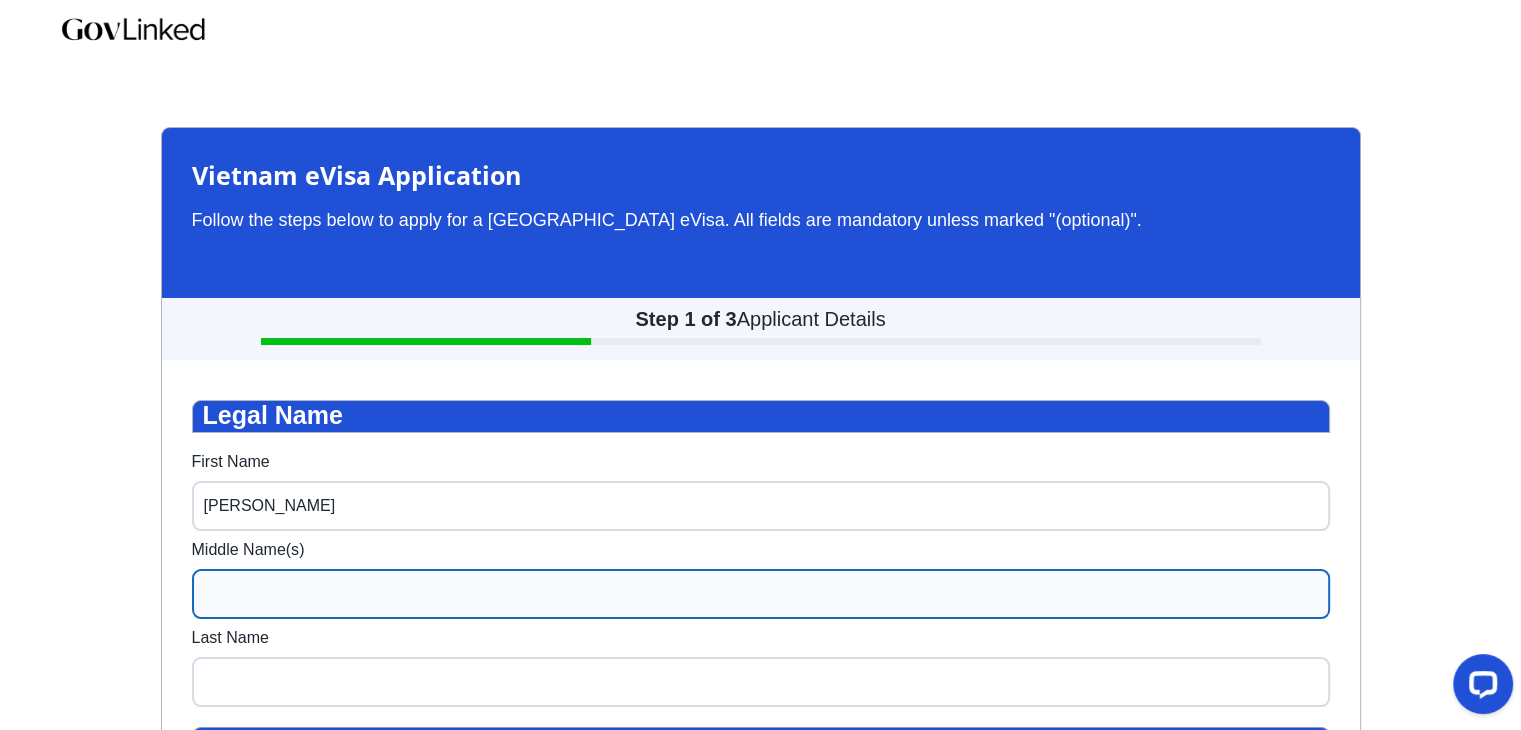 click on "Middle Name(s)" at bounding box center (761, 594) 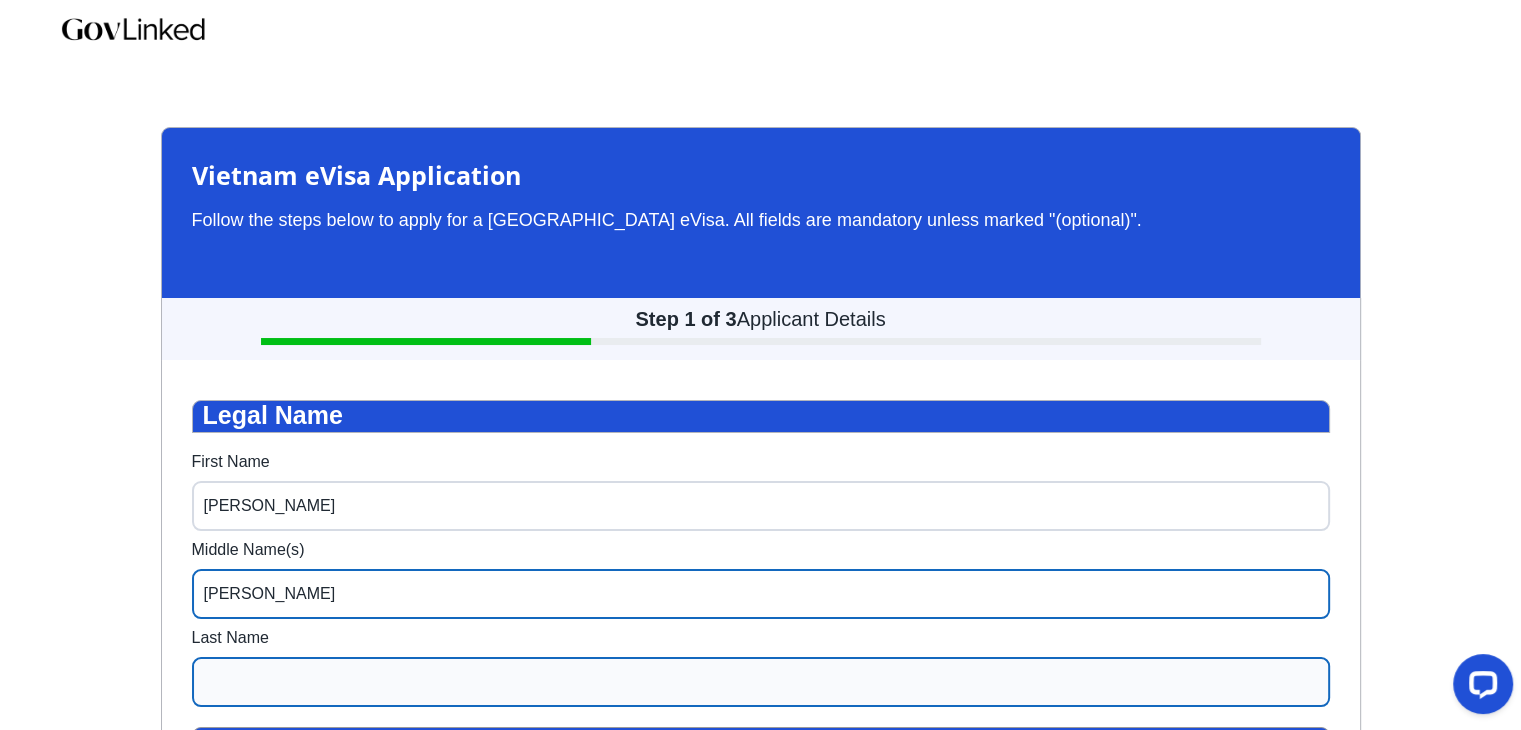 type on "[PERSON_NAME]" 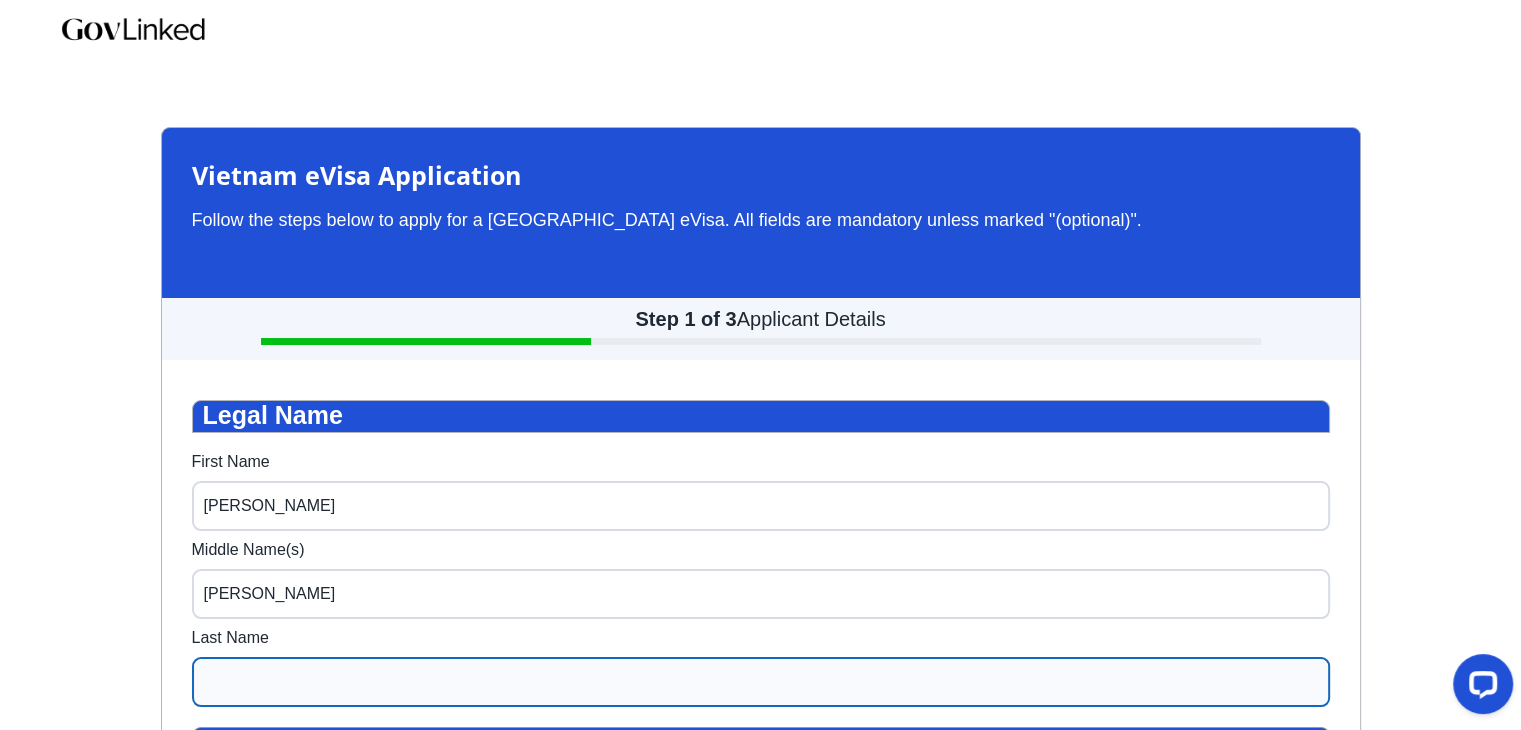 click on "Last Name" at bounding box center [761, 682] 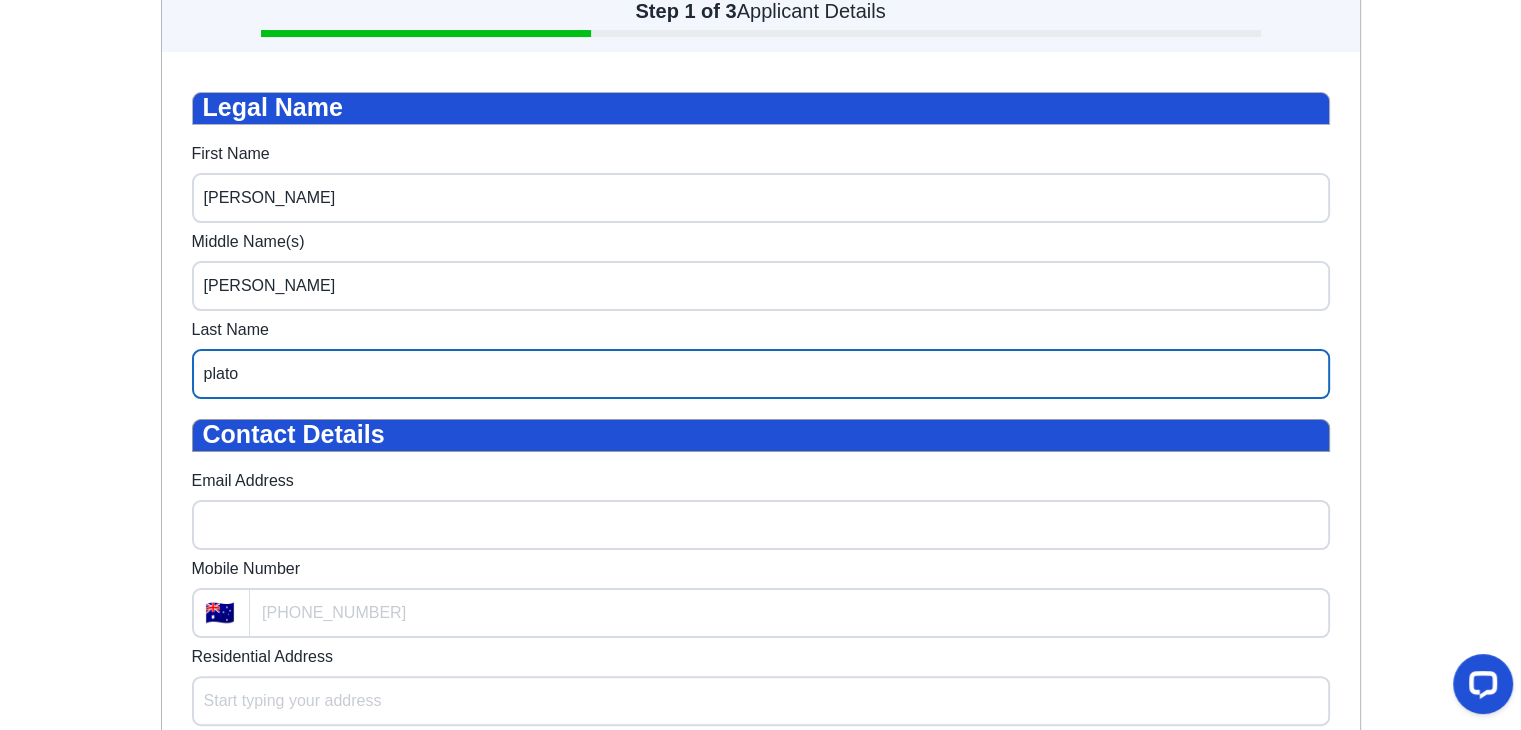 scroll, scrollTop: 320, scrollLeft: 0, axis: vertical 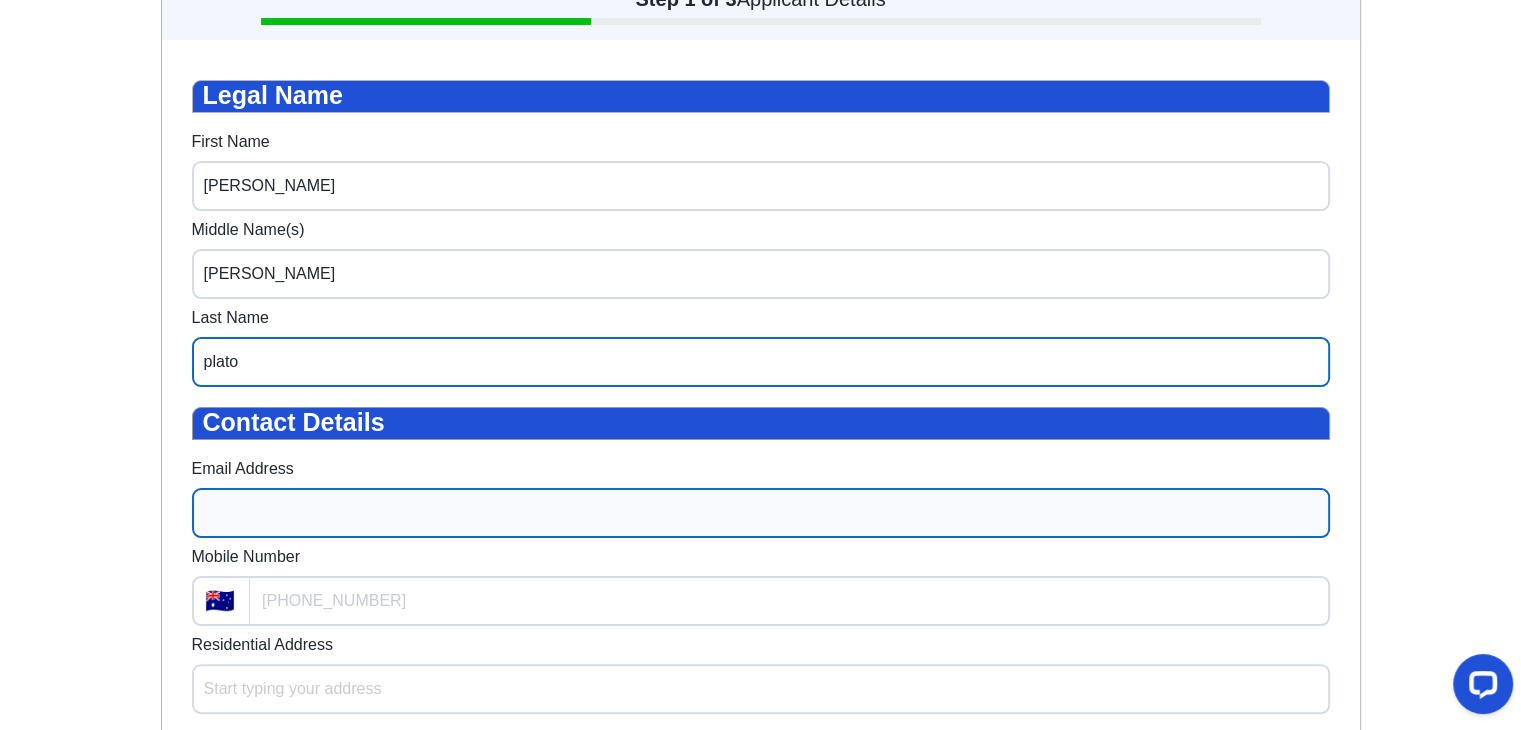 type on "plato" 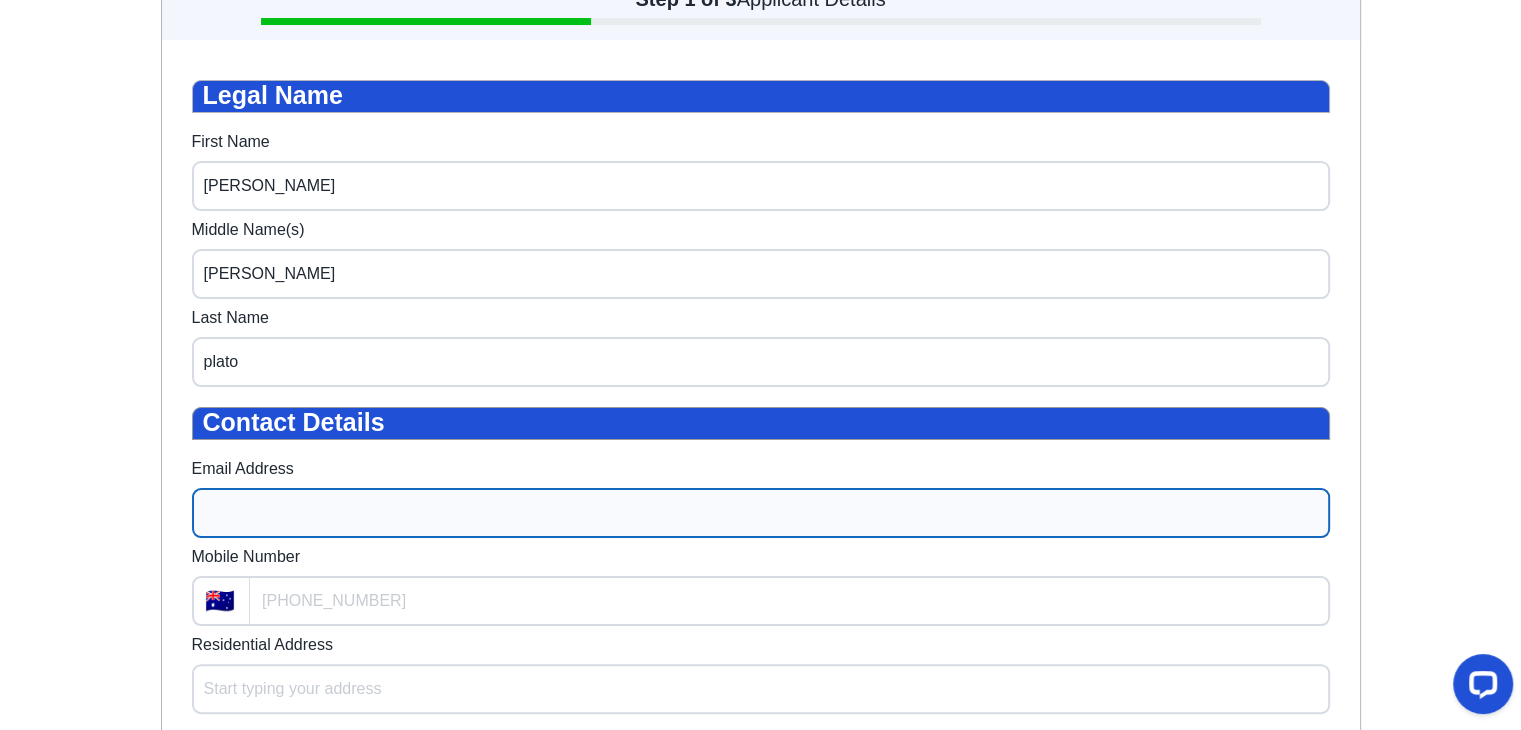 click on "Email Address" at bounding box center (761, 513) 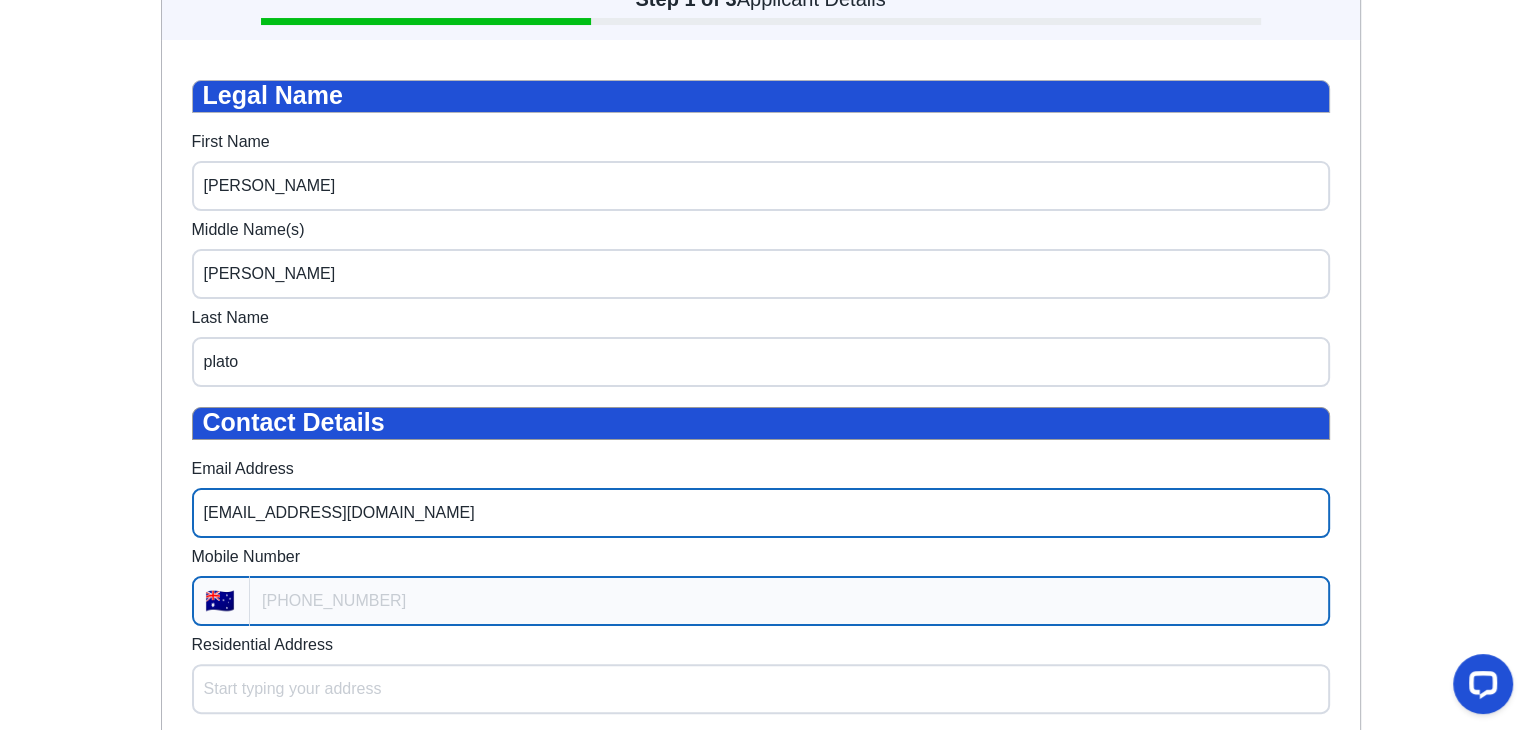 type on "[EMAIL_ADDRESS][DOMAIN_NAME]" 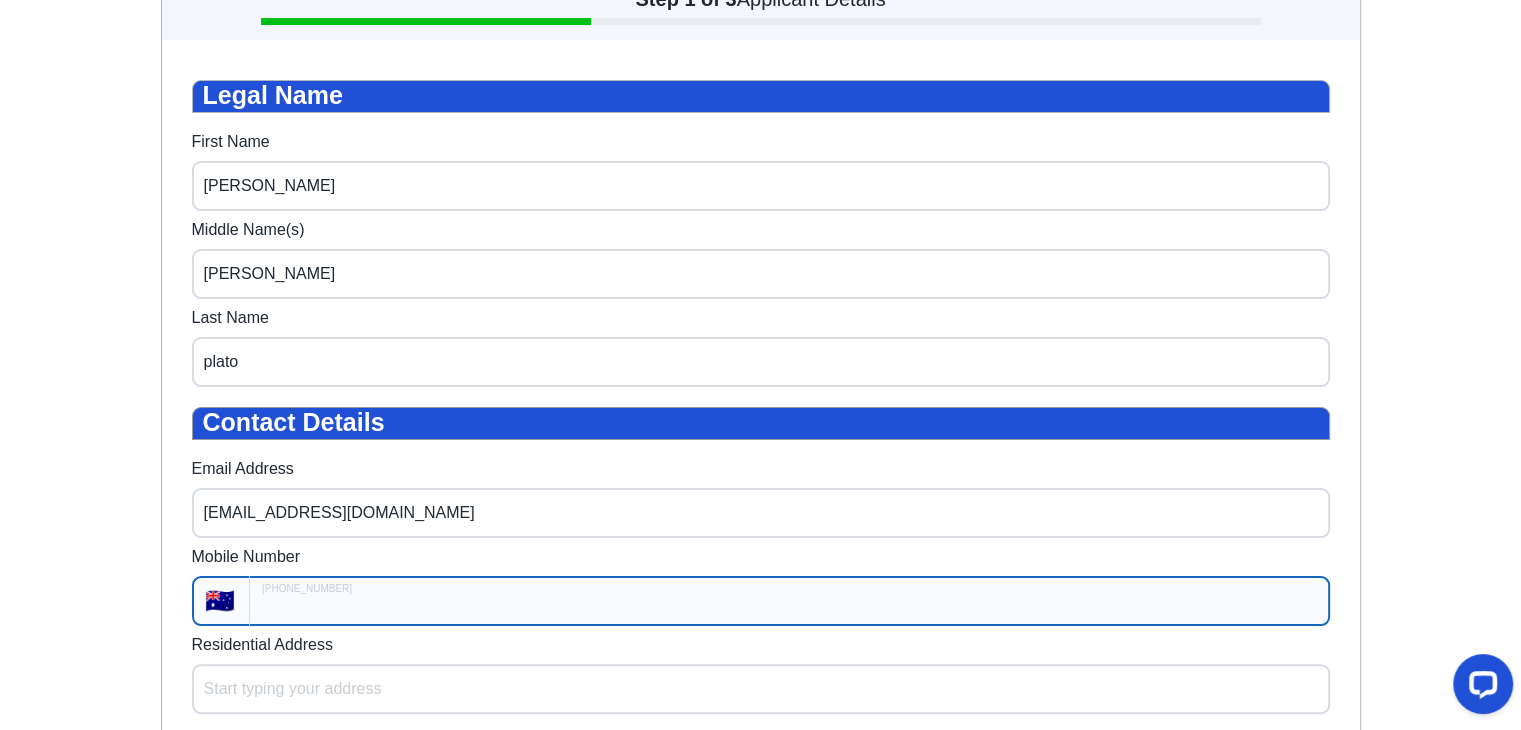 type on "+61" 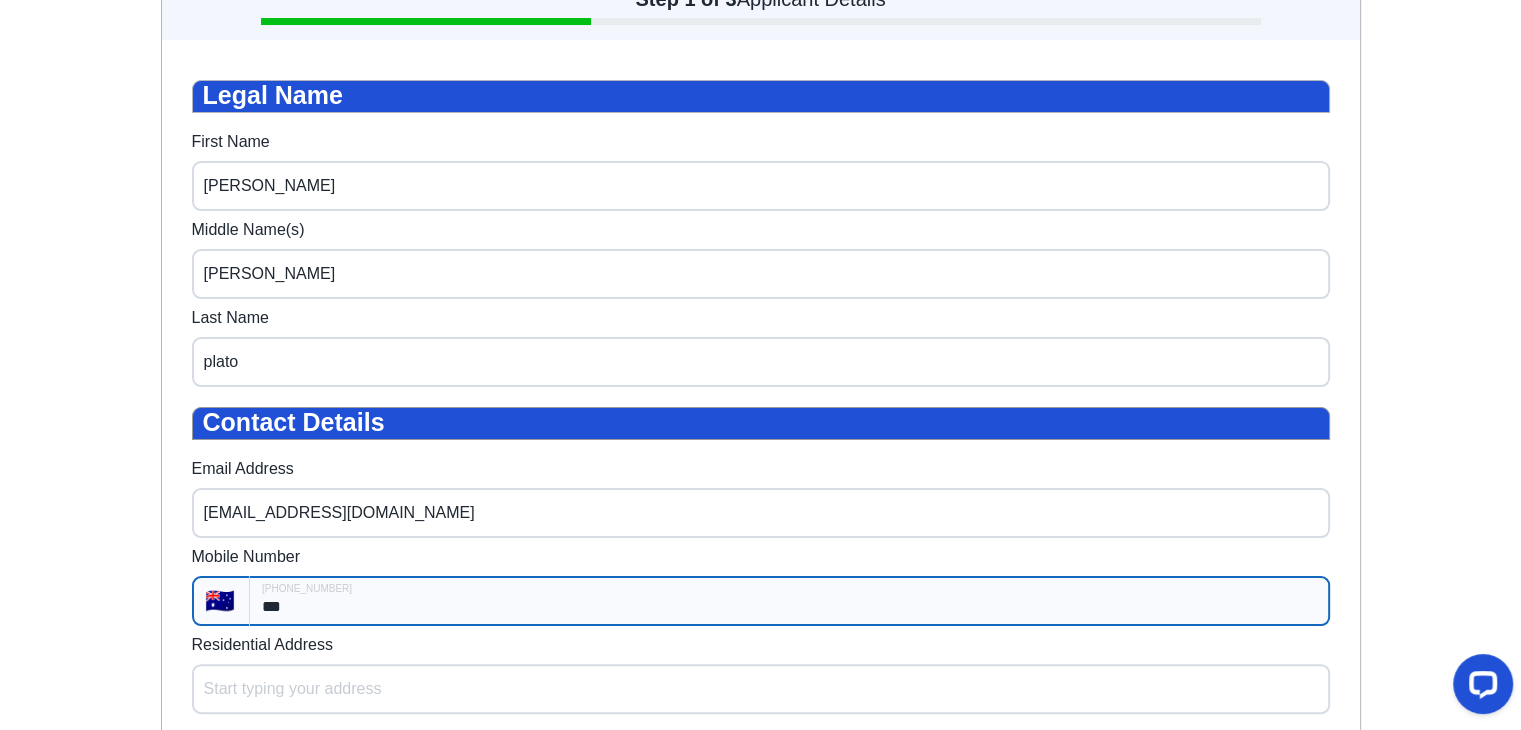 click on "***" at bounding box center (789, 601) 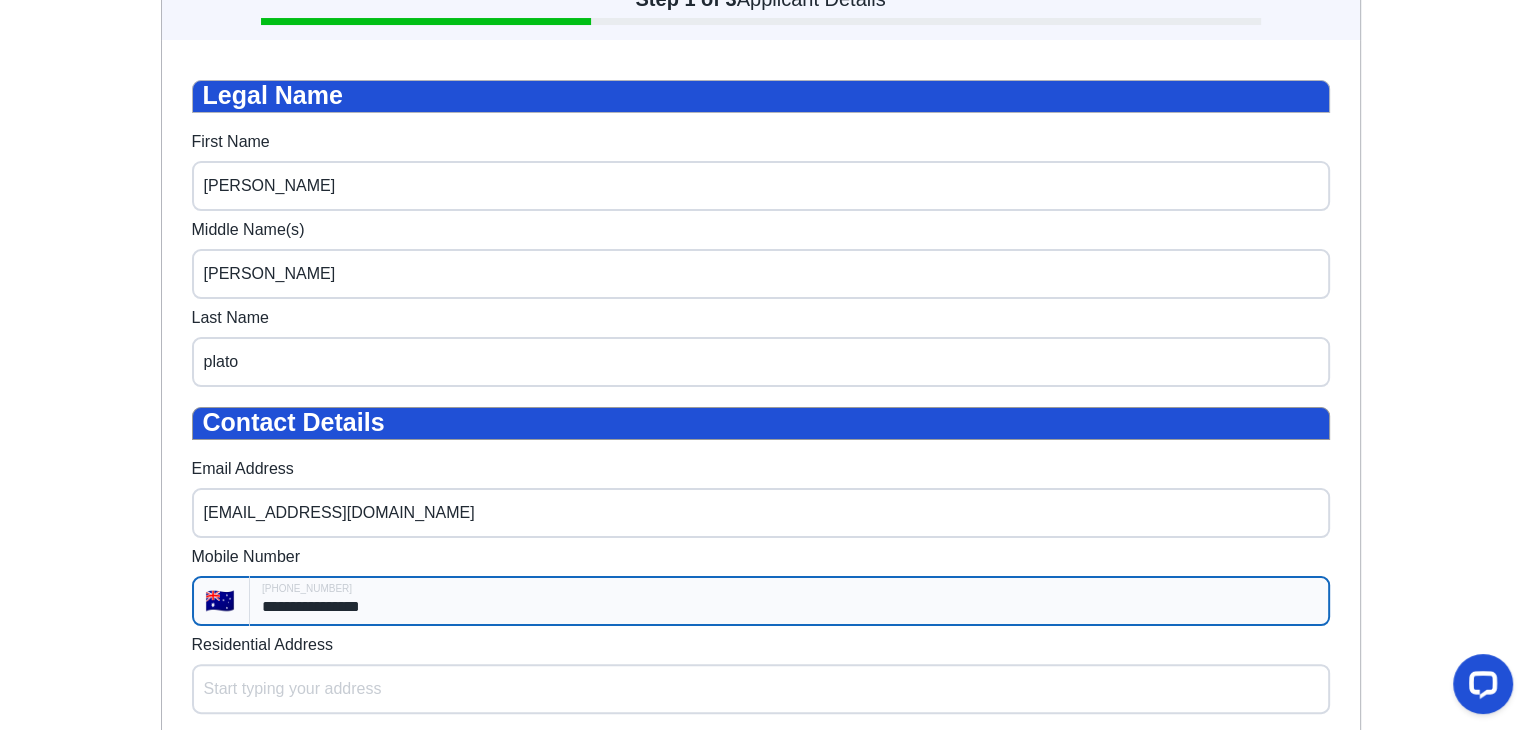 type on "**********" 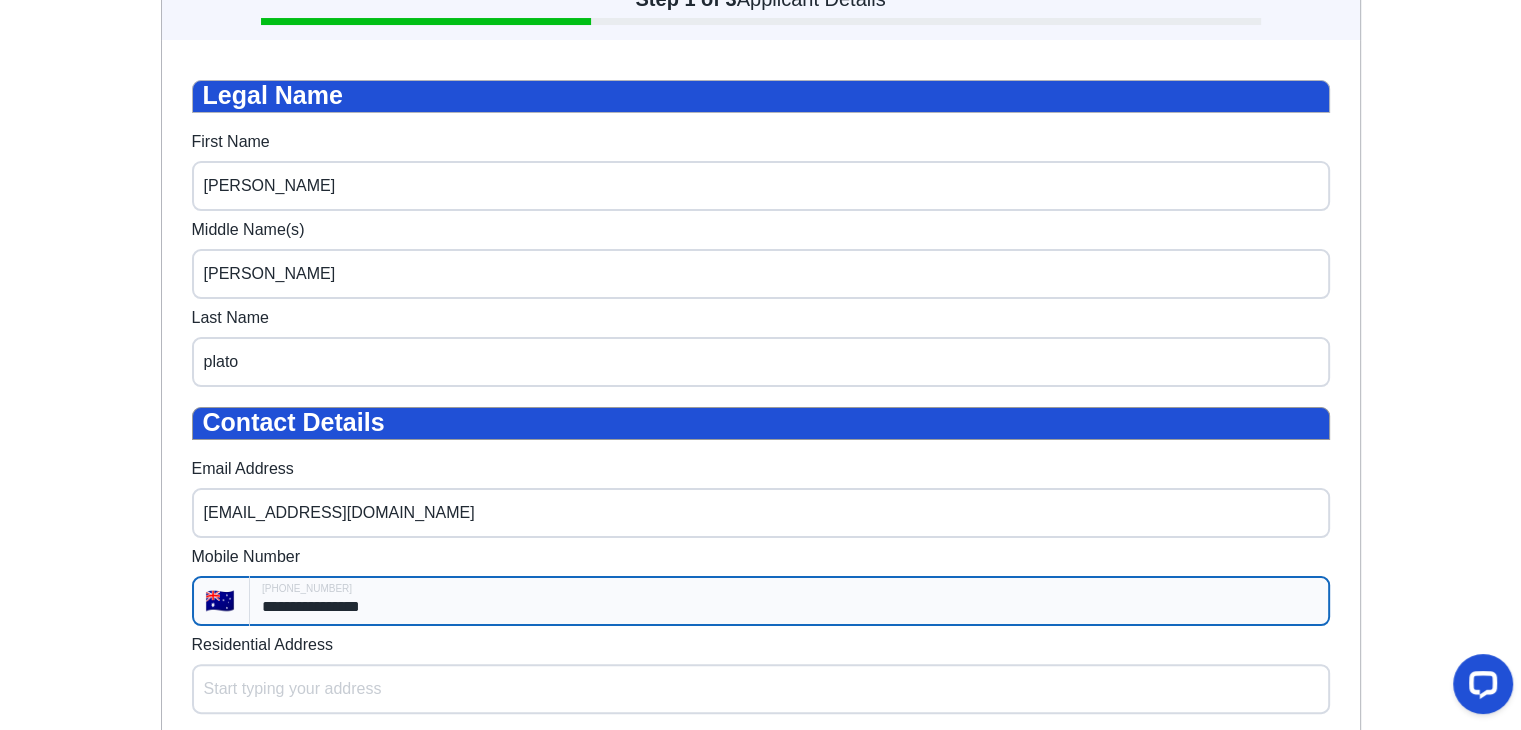 click at bounding box center (1479, 688) 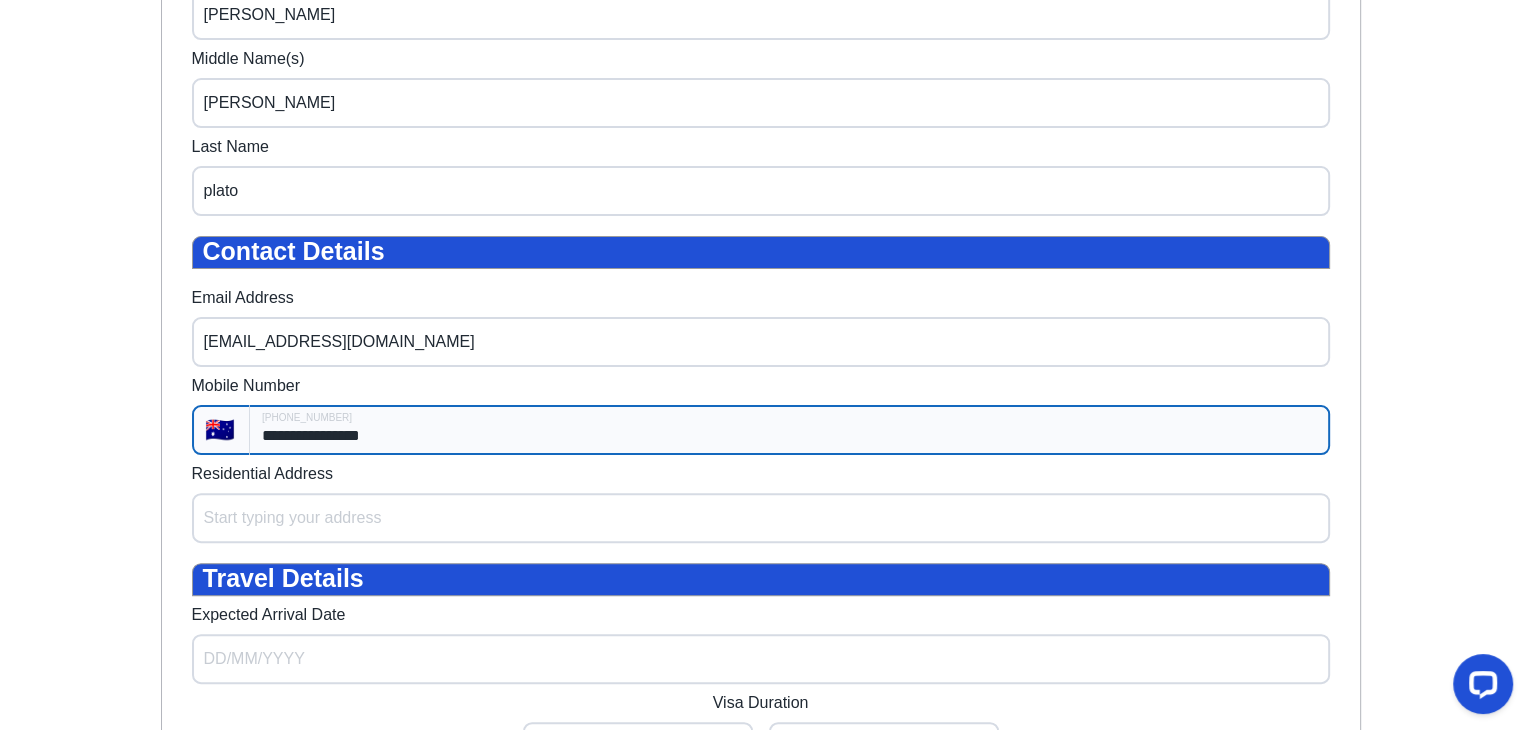 scroll, scrollTop: 493, scrollLeft: 0, axis: vertical 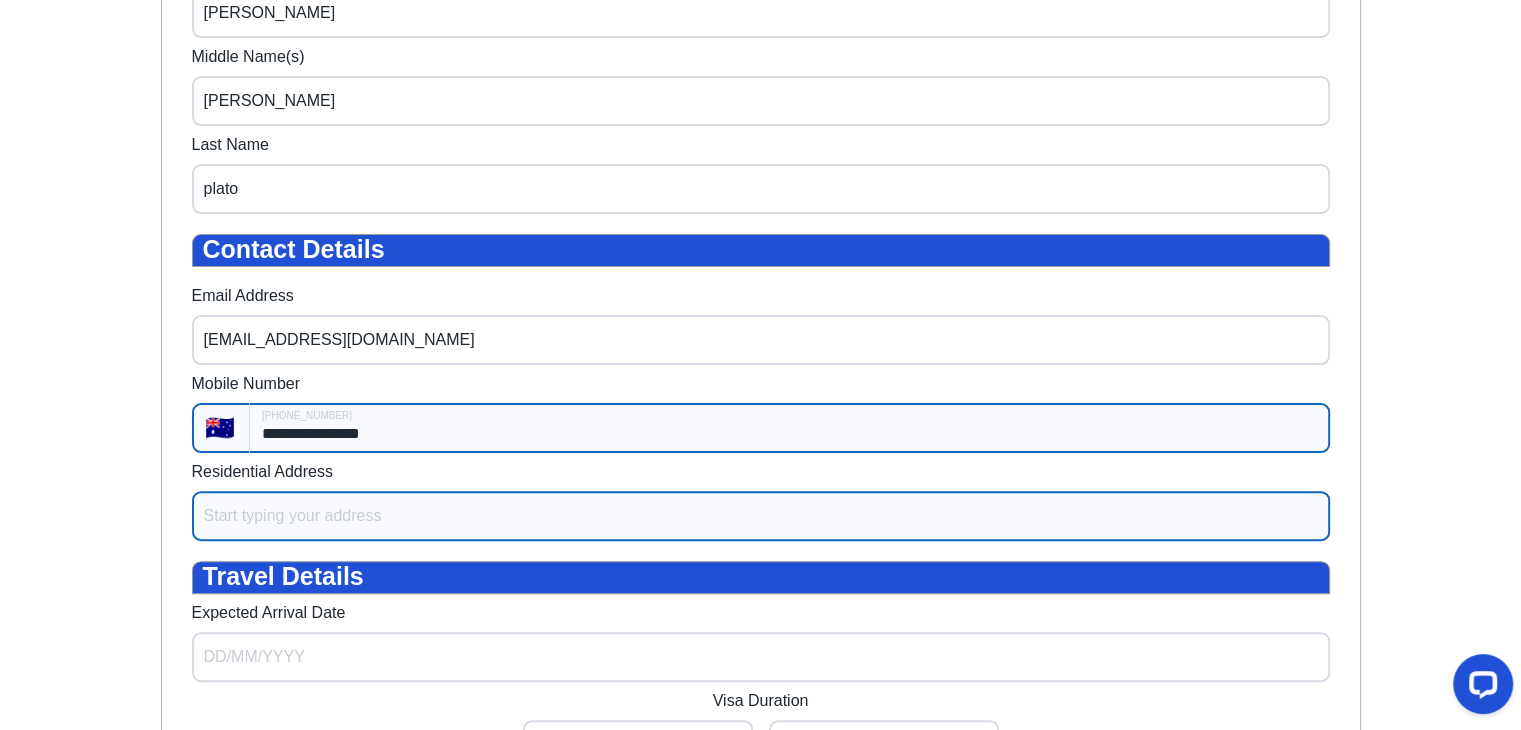 click on "Residential Address" at bounding box center (761, 516) 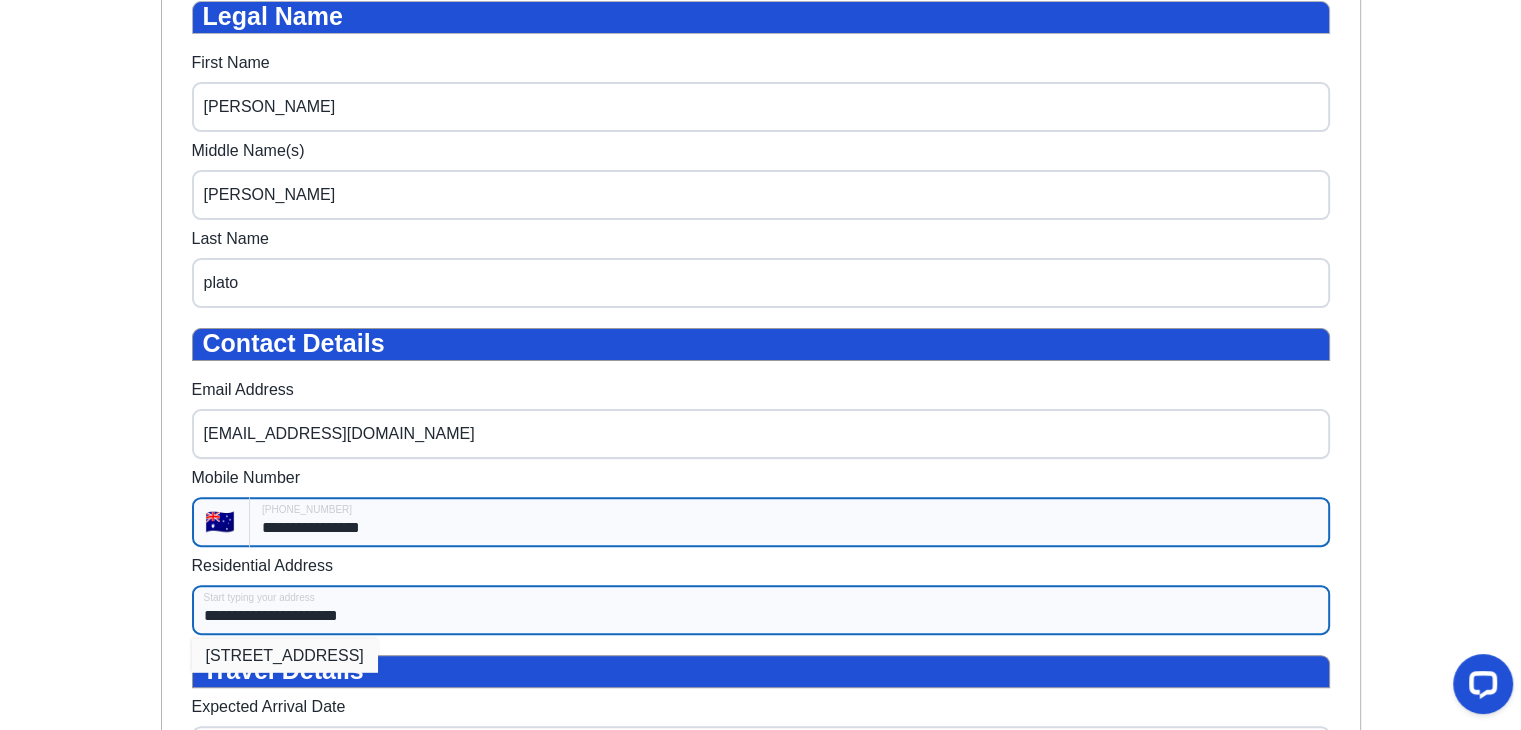 type on "**********" 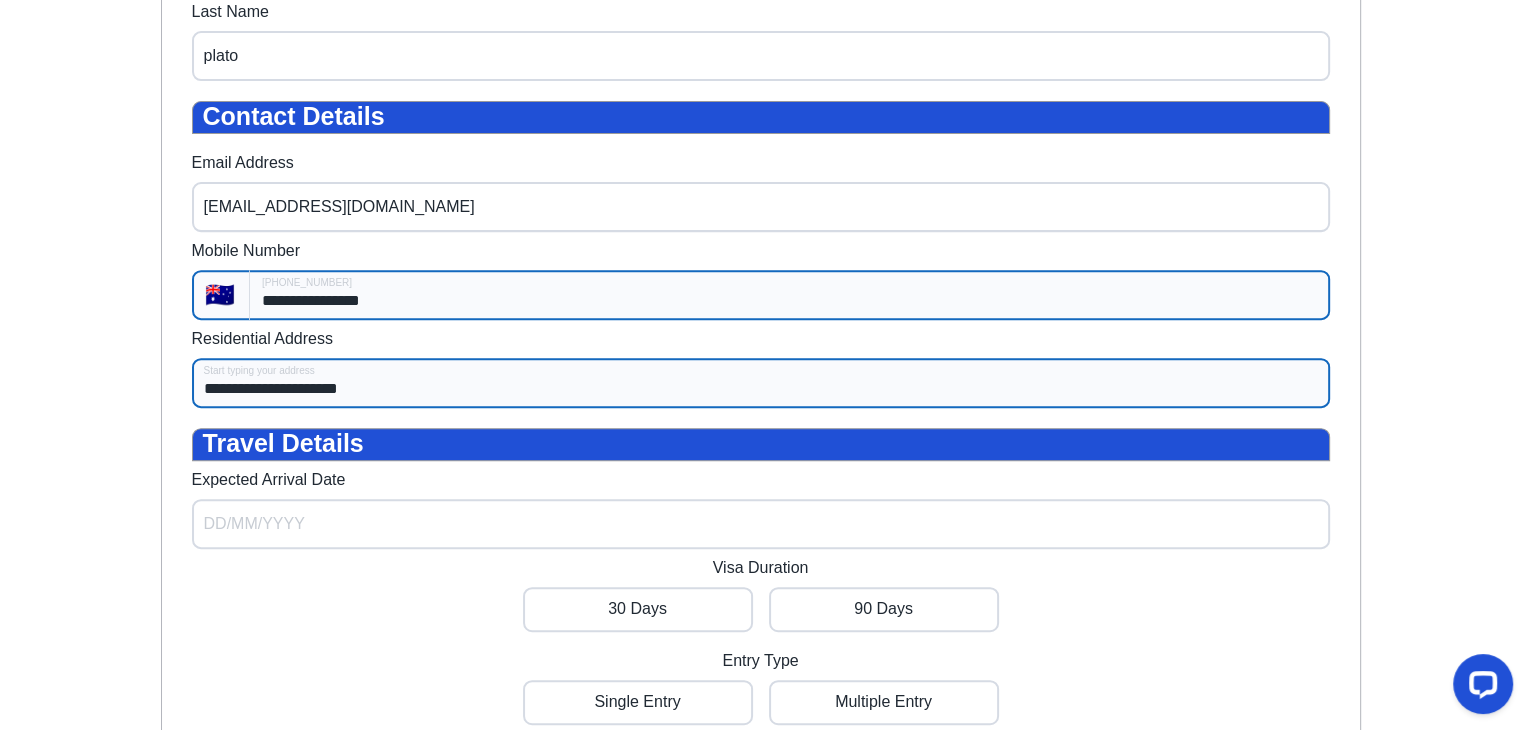 scroll, scrollTop: 866, scrollLeft: 0, axis: vertical 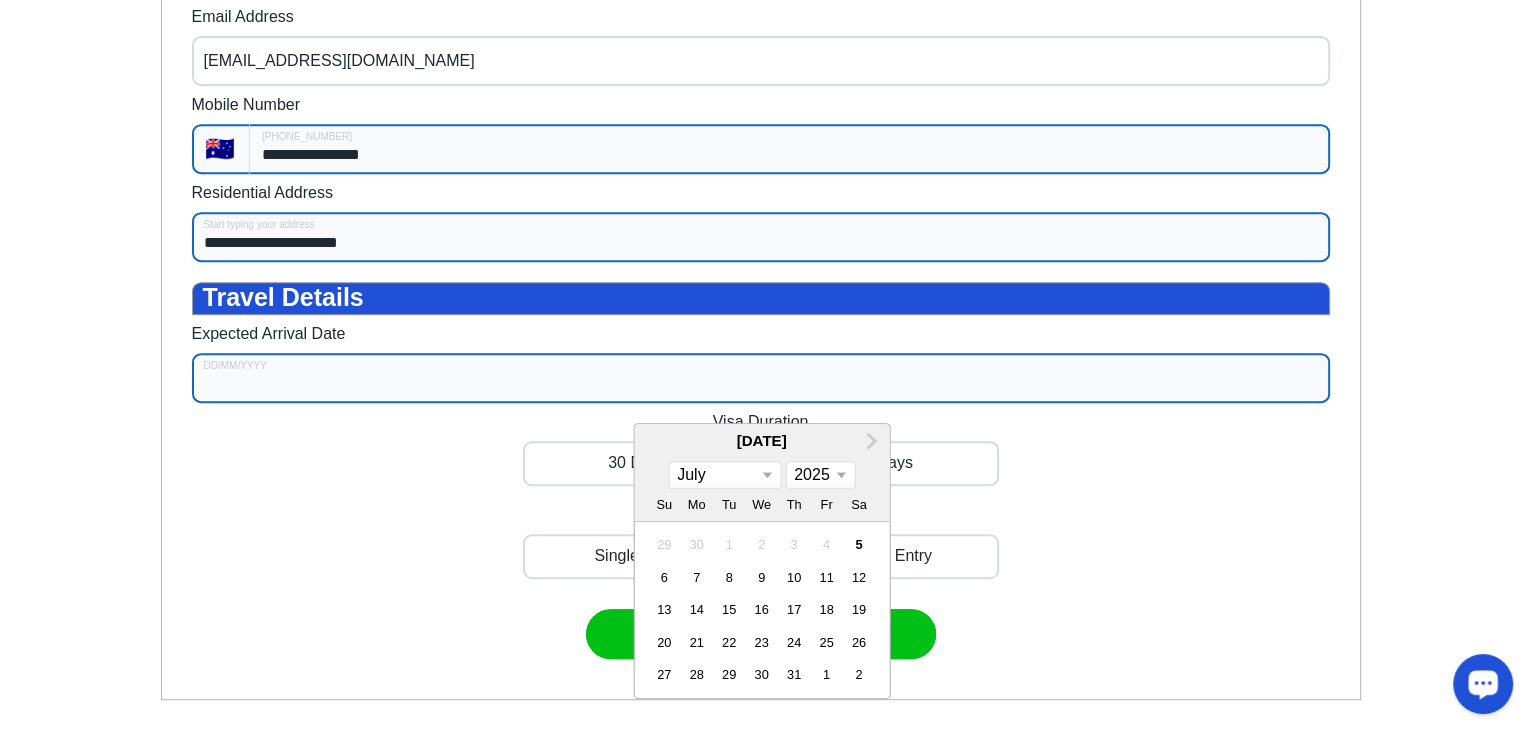 click on "Expected Arrival Date" at bounding box center (761, 378) 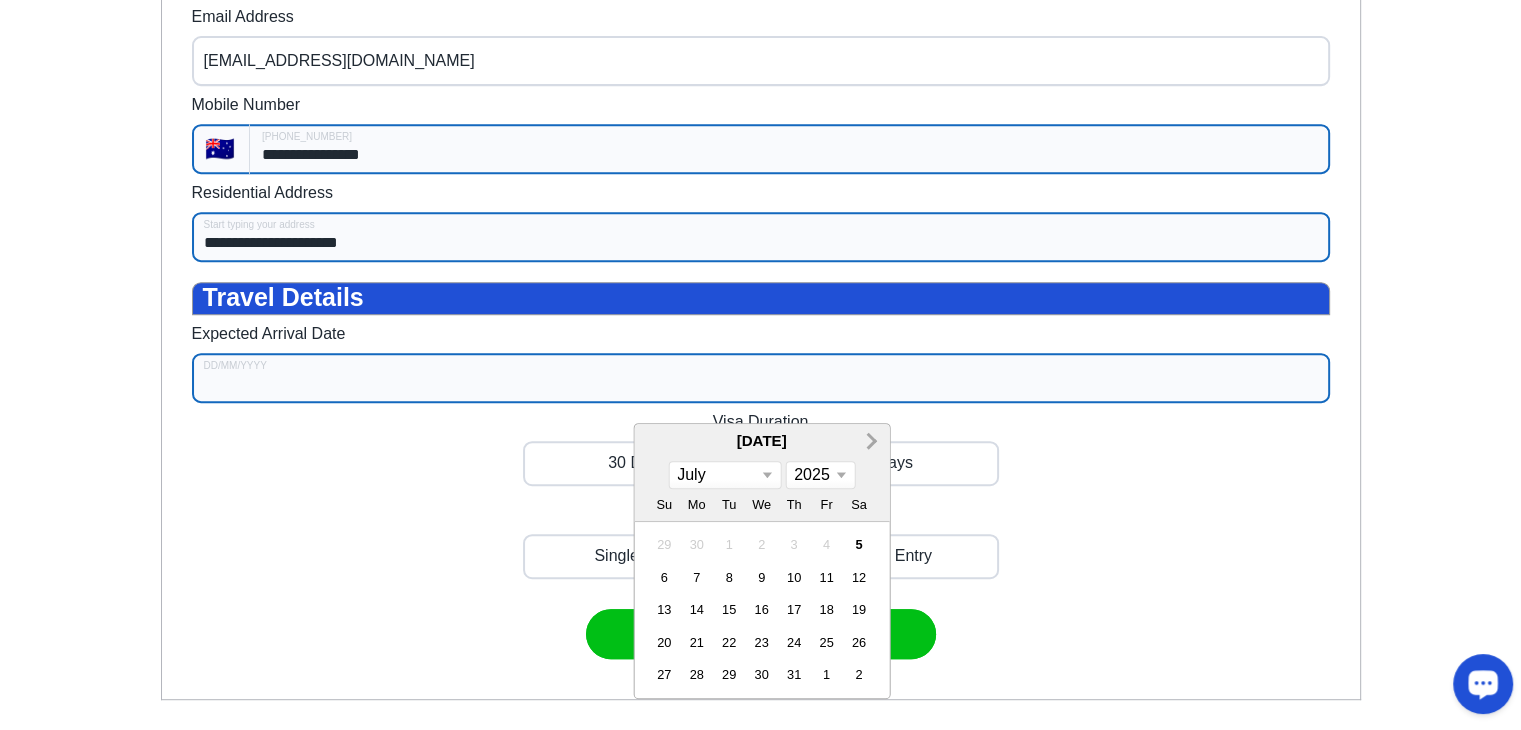 click on "Next Month" at bounding box center (871, 442) 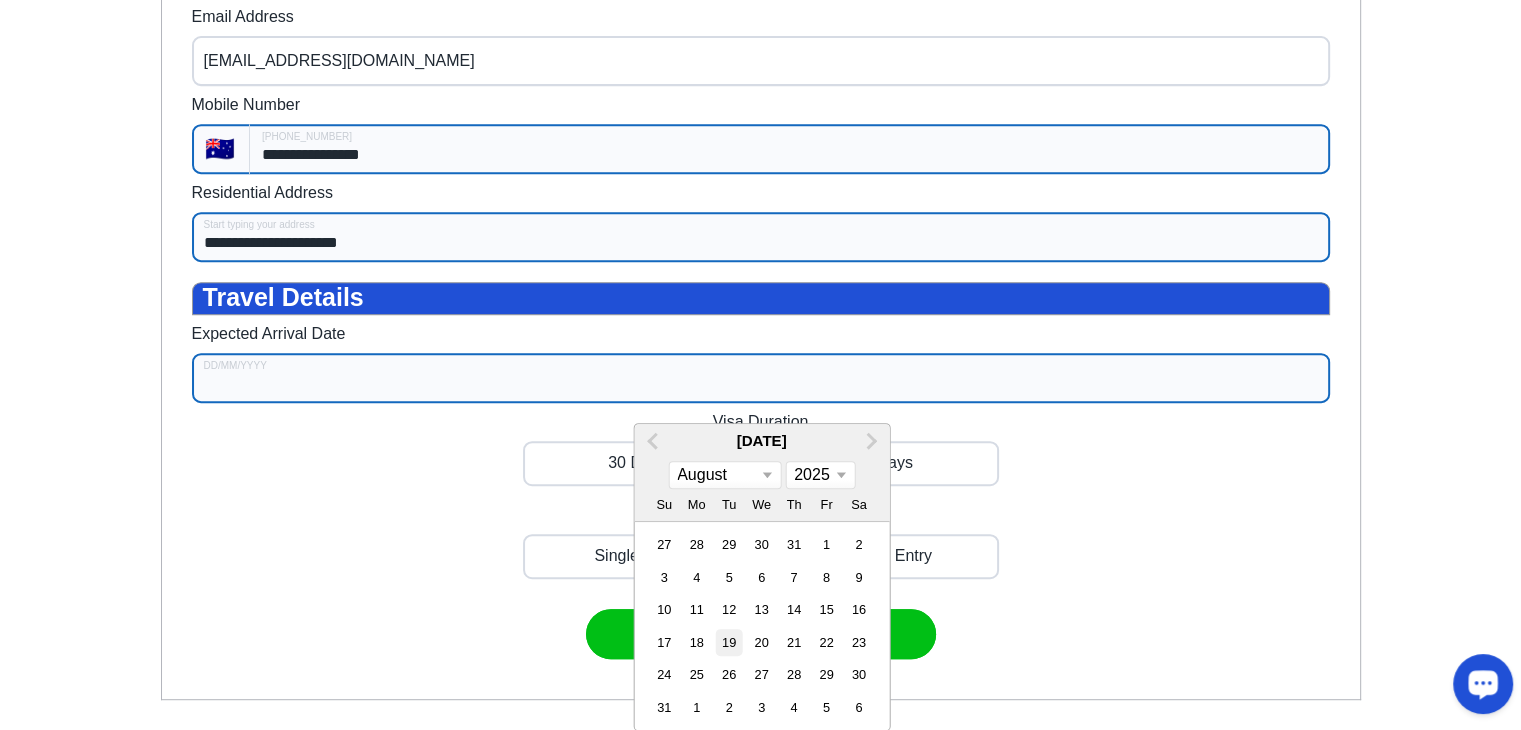 click on "19" at bounding box center (729, 642) 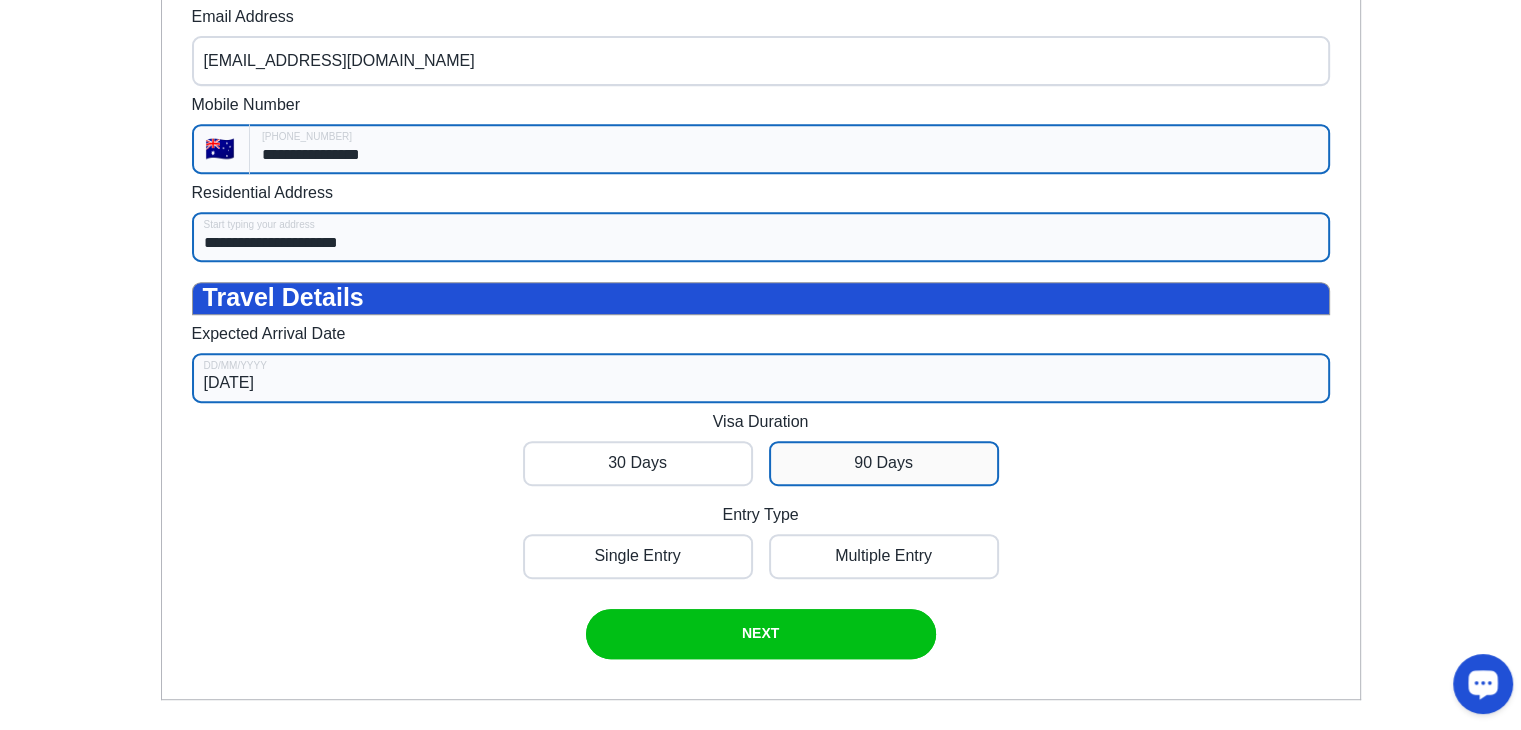 click at bounding box center (638, 463) 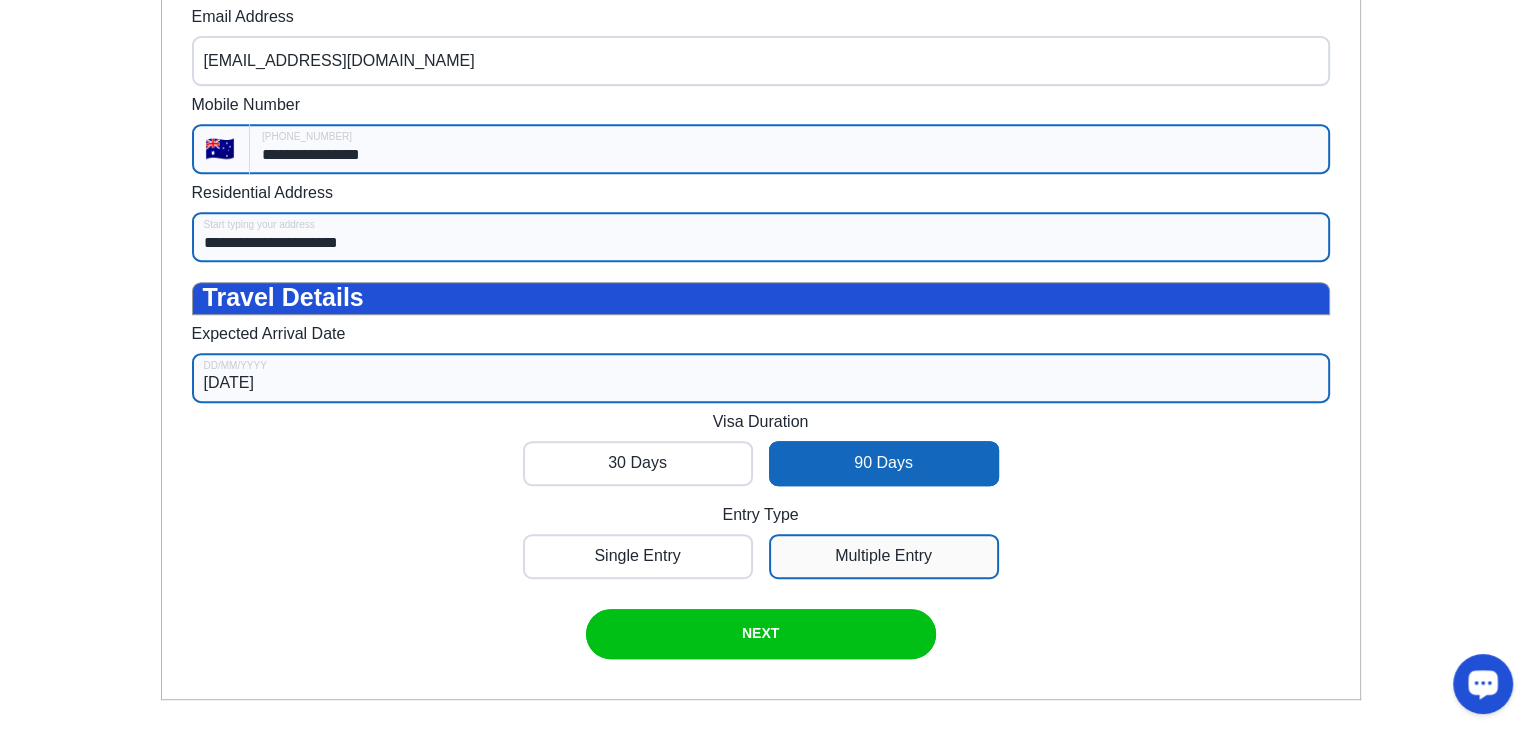 click at bounding box center [638, 556] 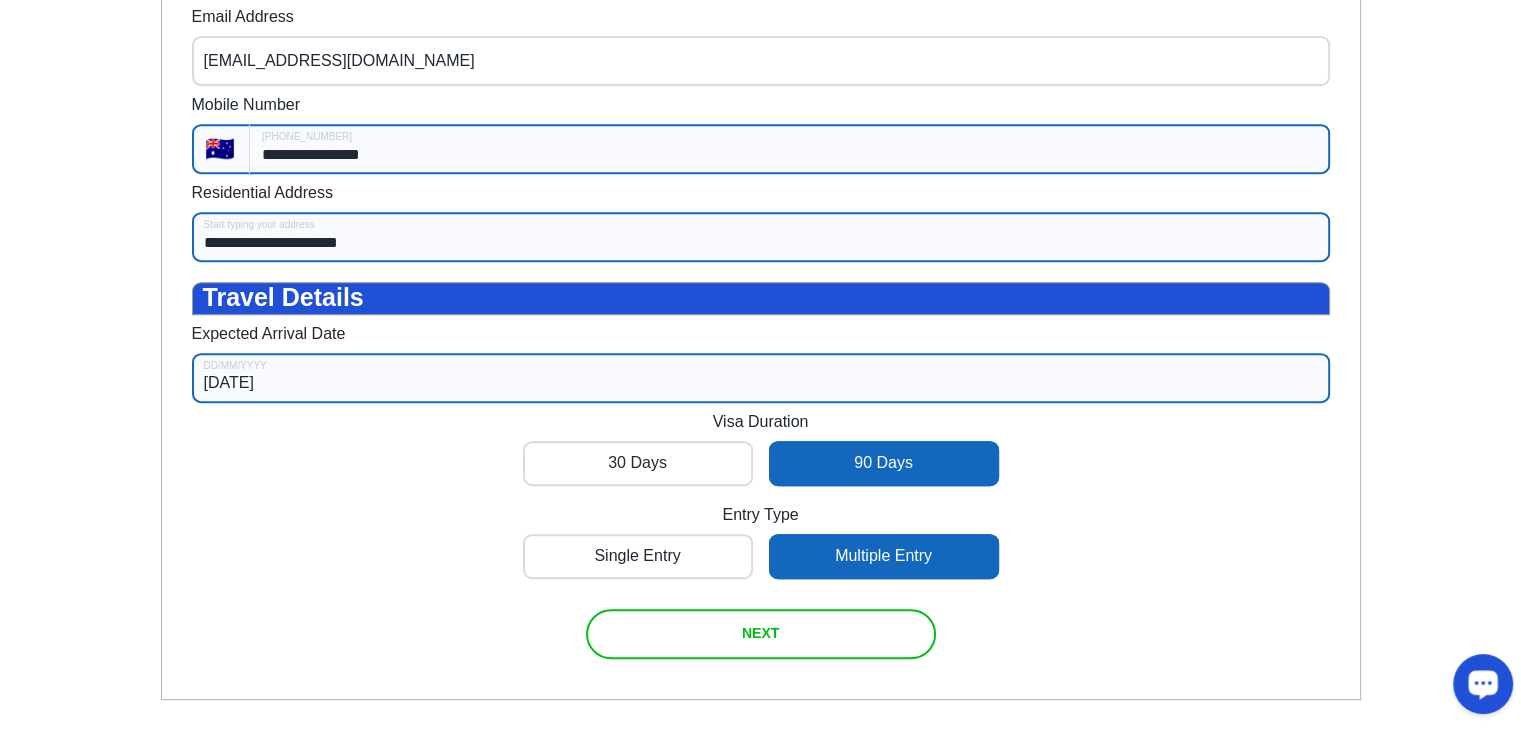 click at bounding box center [761, 634] 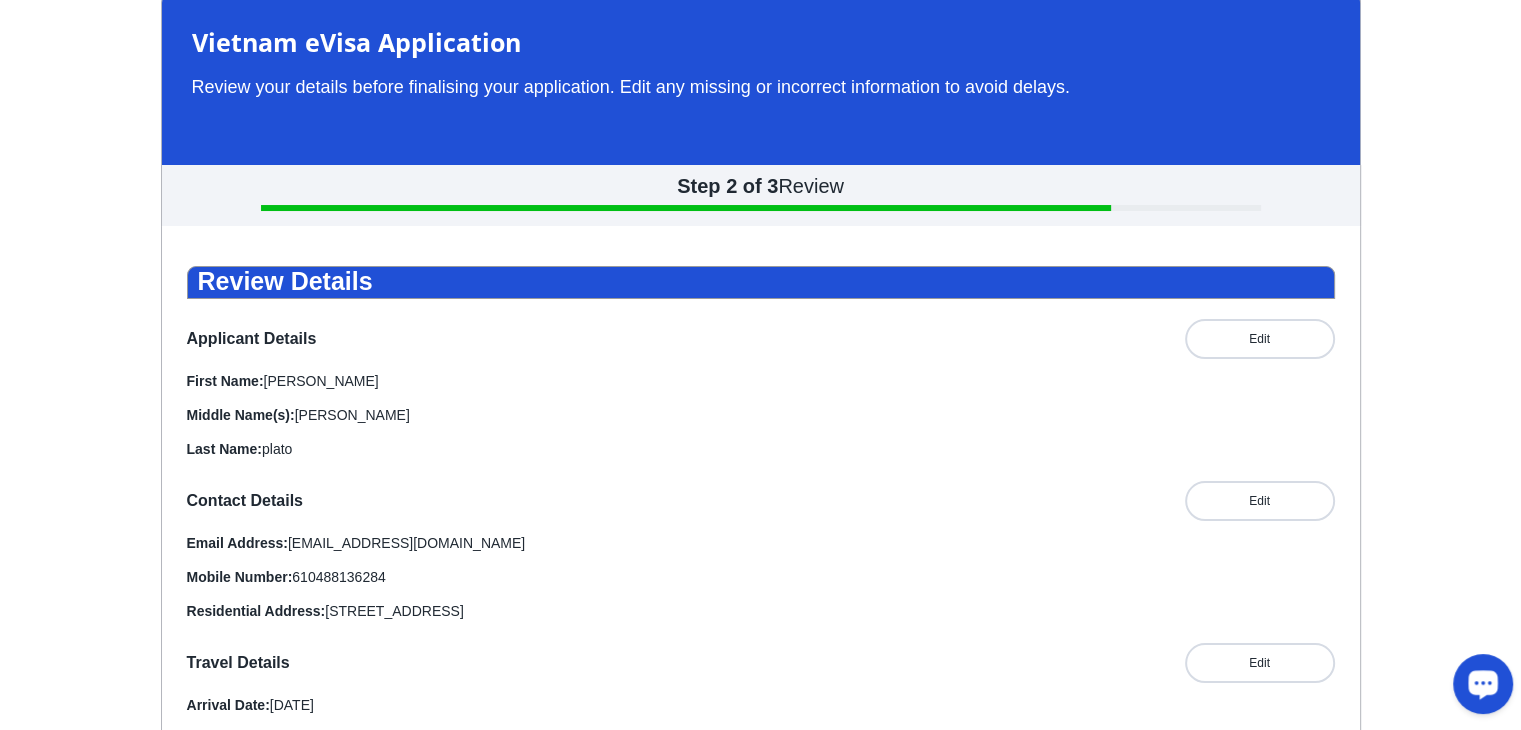 scroll, scrollTop: 60, scrollLeft: 0, axis: vertical 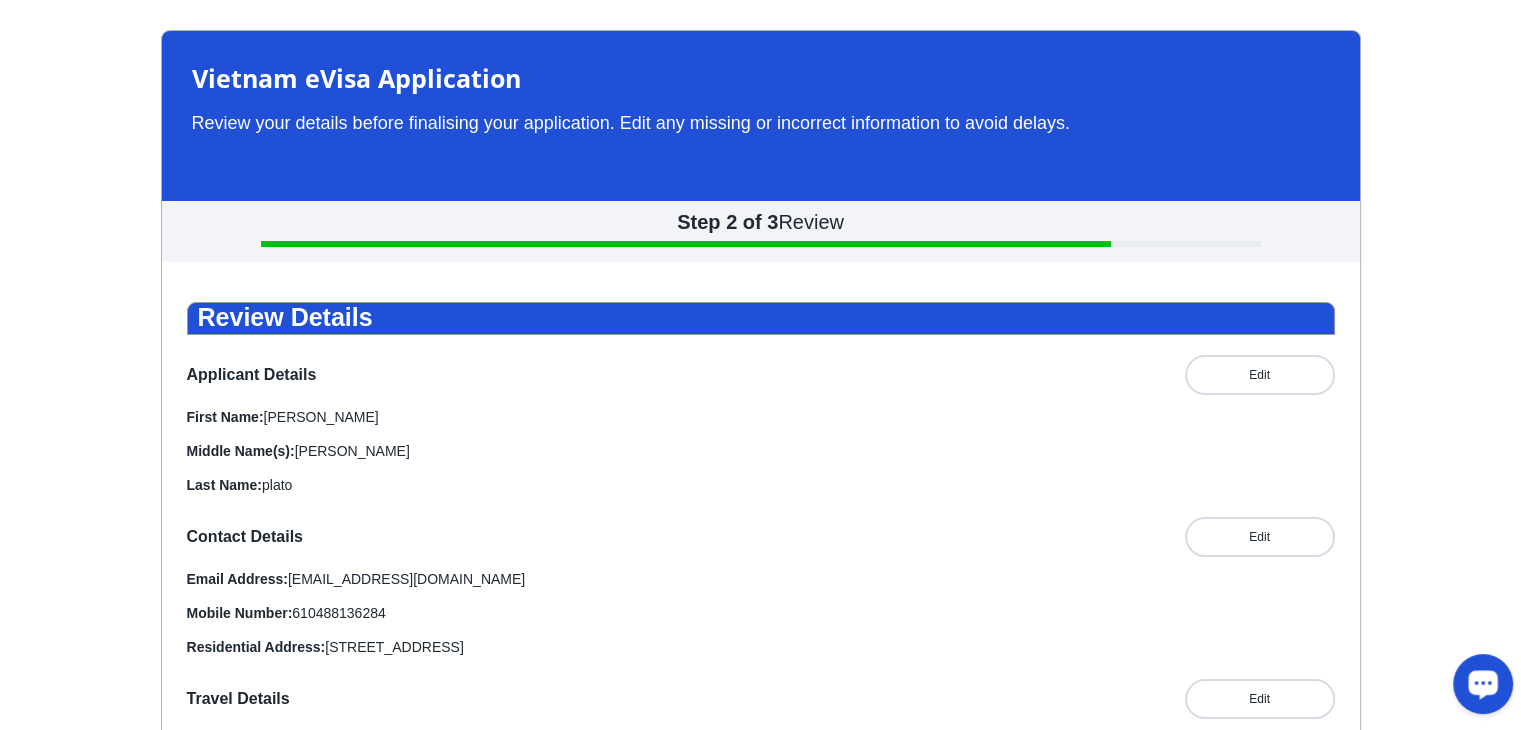 click at bounding box center (1479, 688) 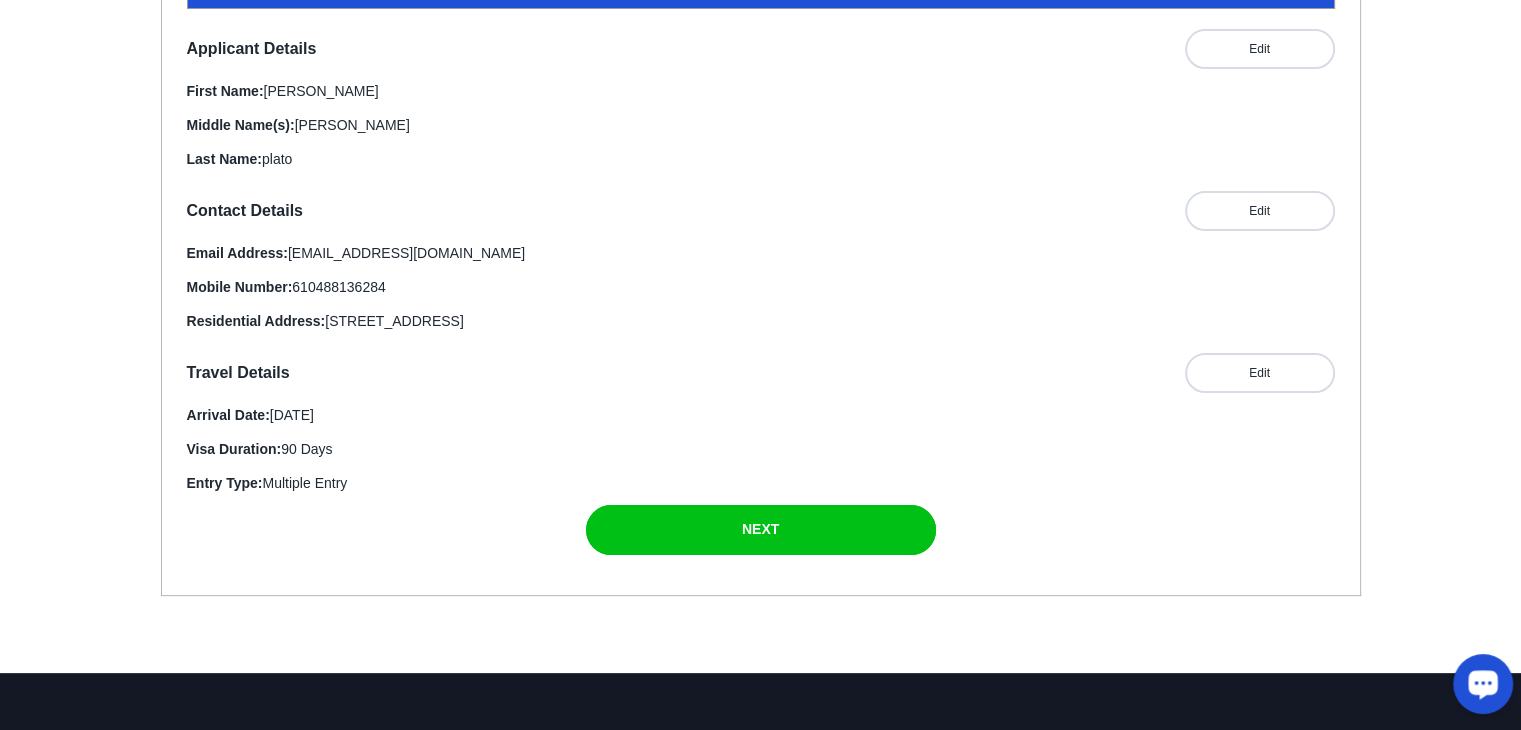 scroll, scrollTop: 393, scrollLeft: 0, axis: vertical 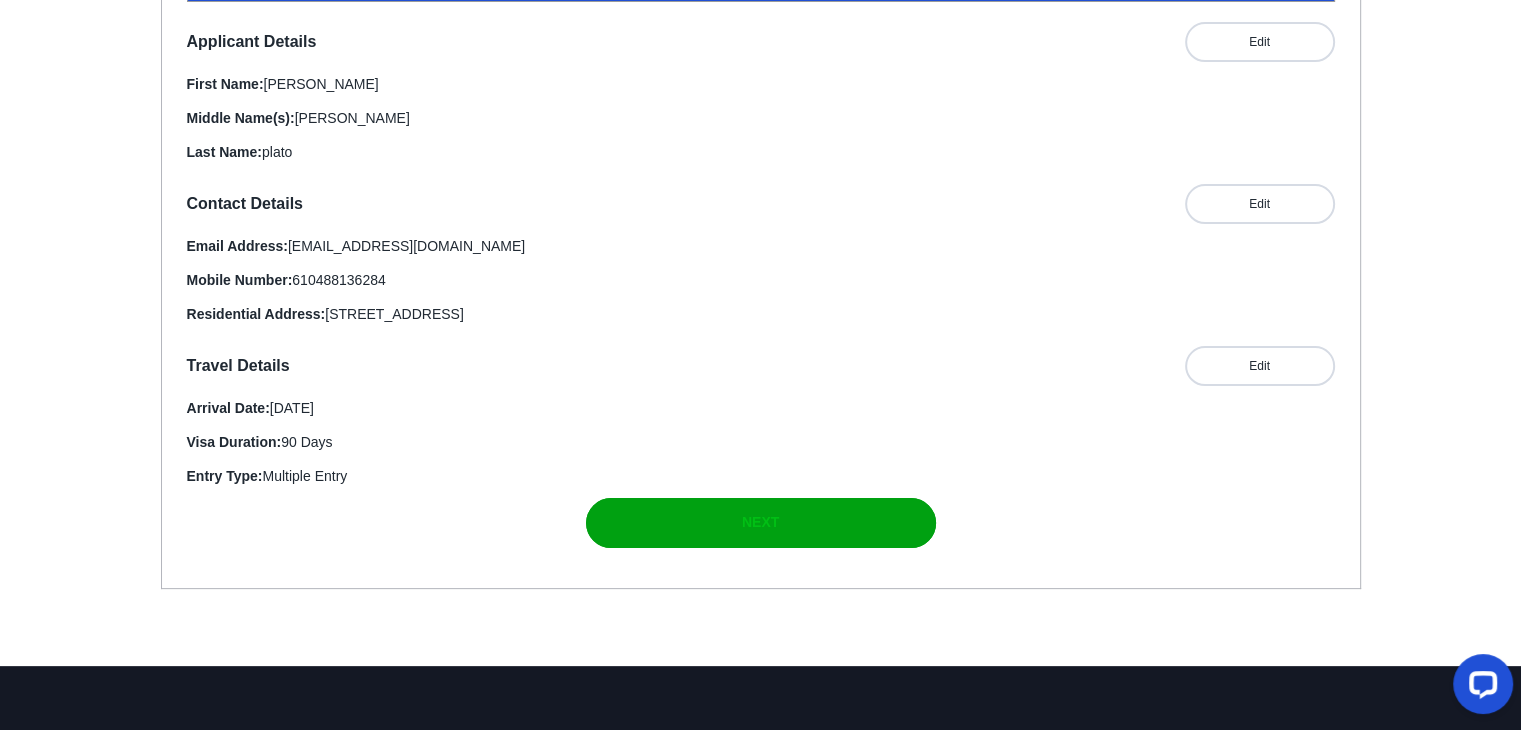 click at bounding box center [761, 523] 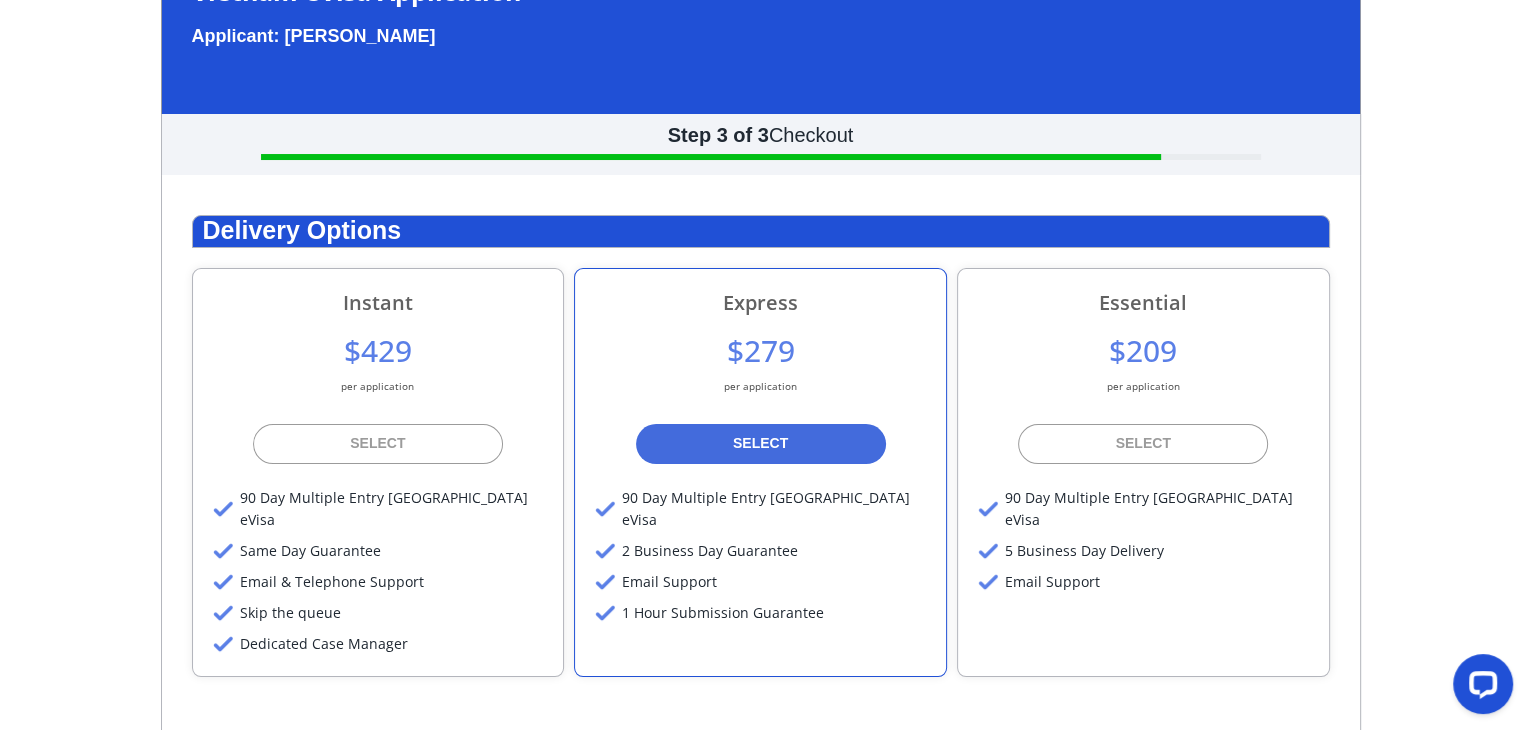 scroll, scrollTop: 166, scrollLeft: 0, axis: vertical 